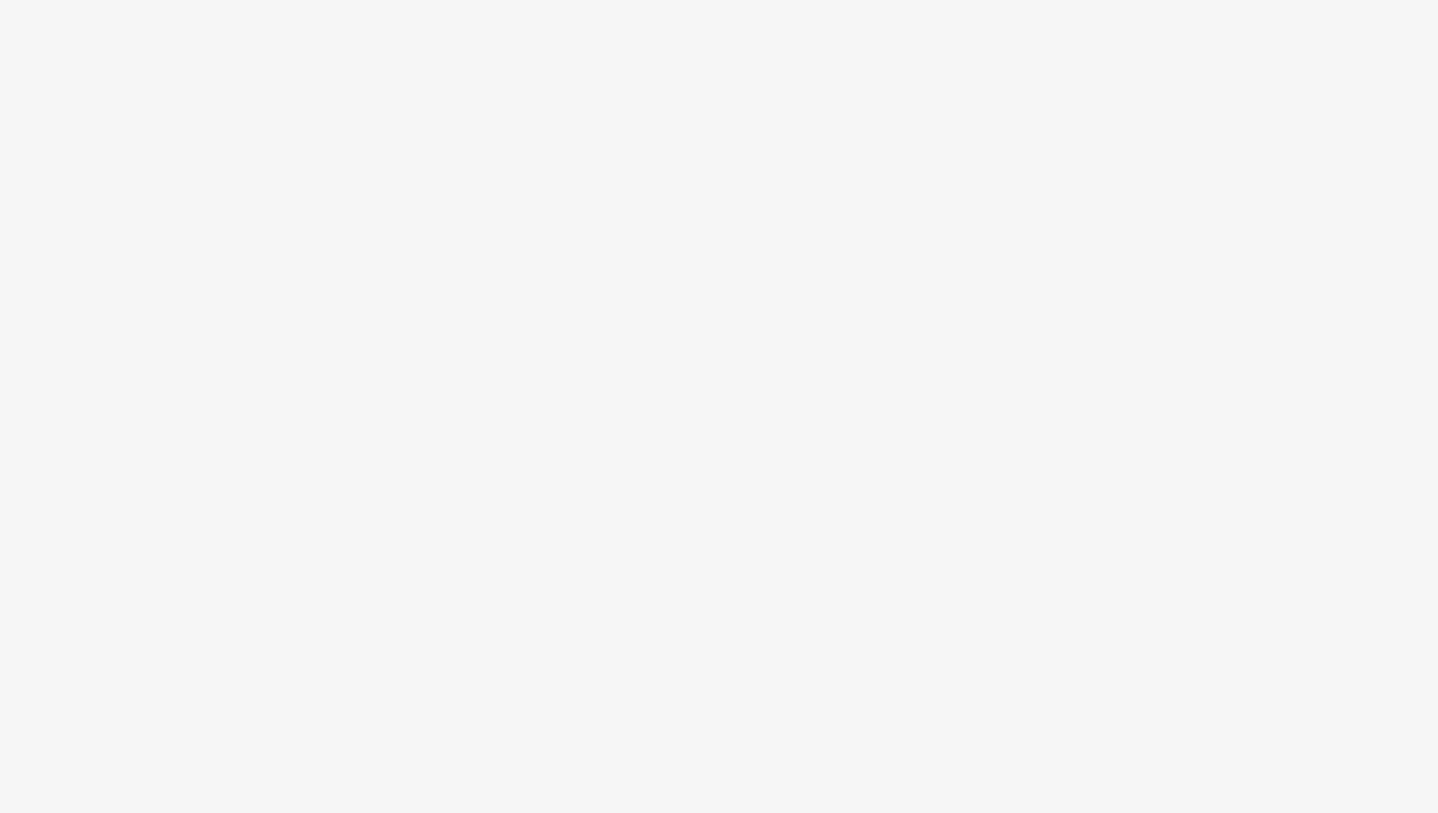 scroll, scrollTop: 0, scrollLeft: 0, axis: both 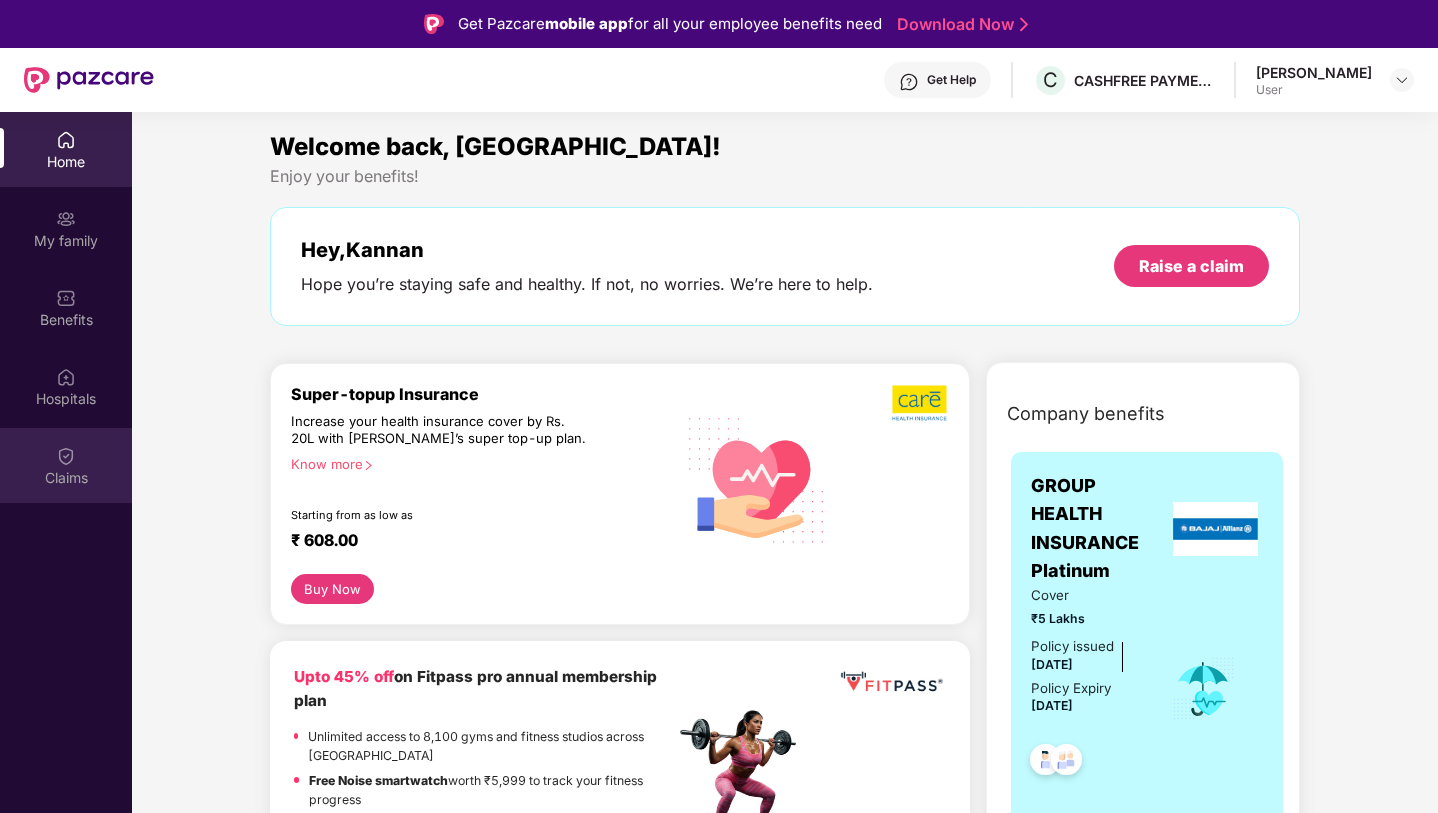 click on "Claims" at bounding box center (66, 478) 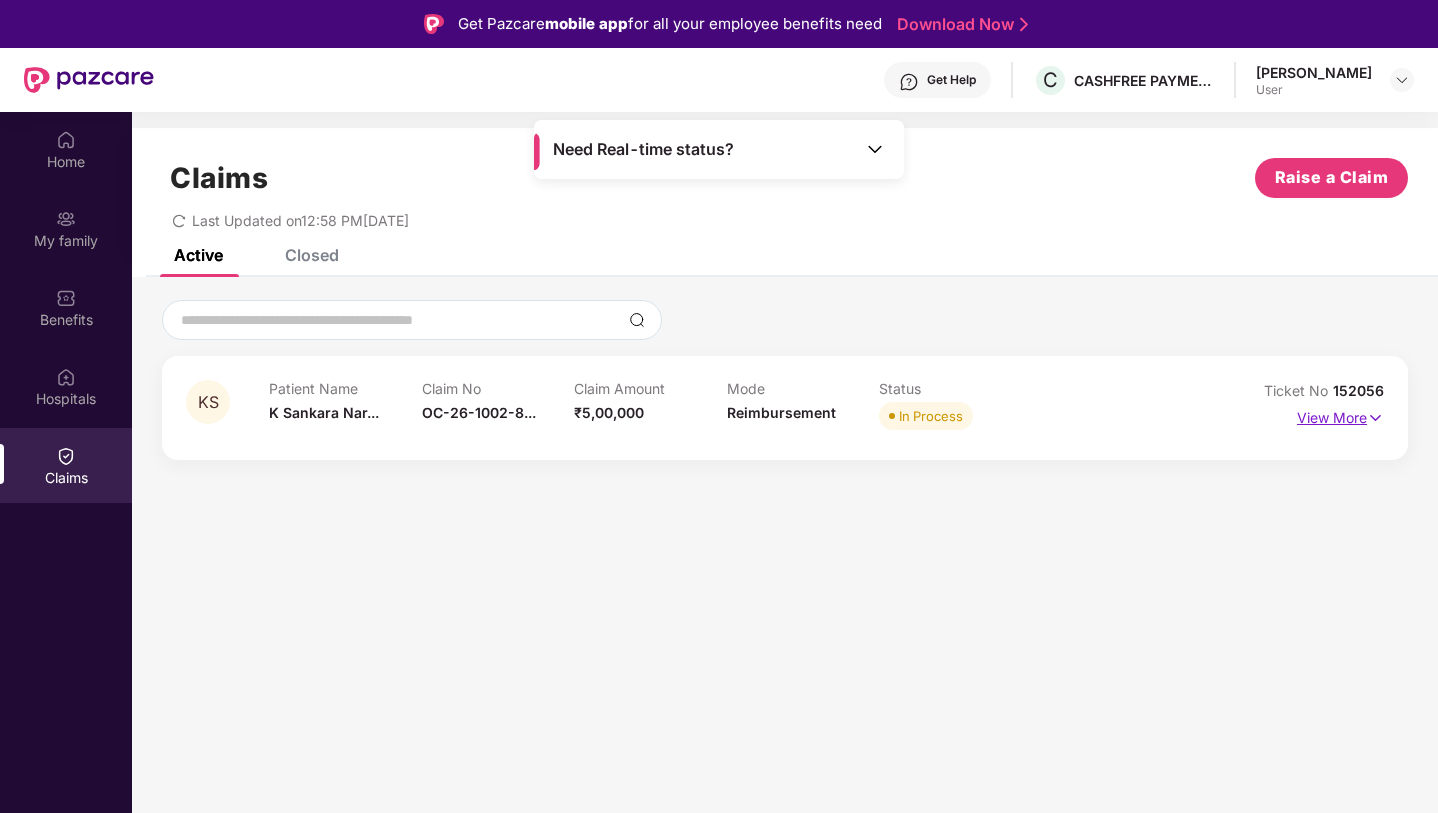 click at bounding box center [1375, 418] 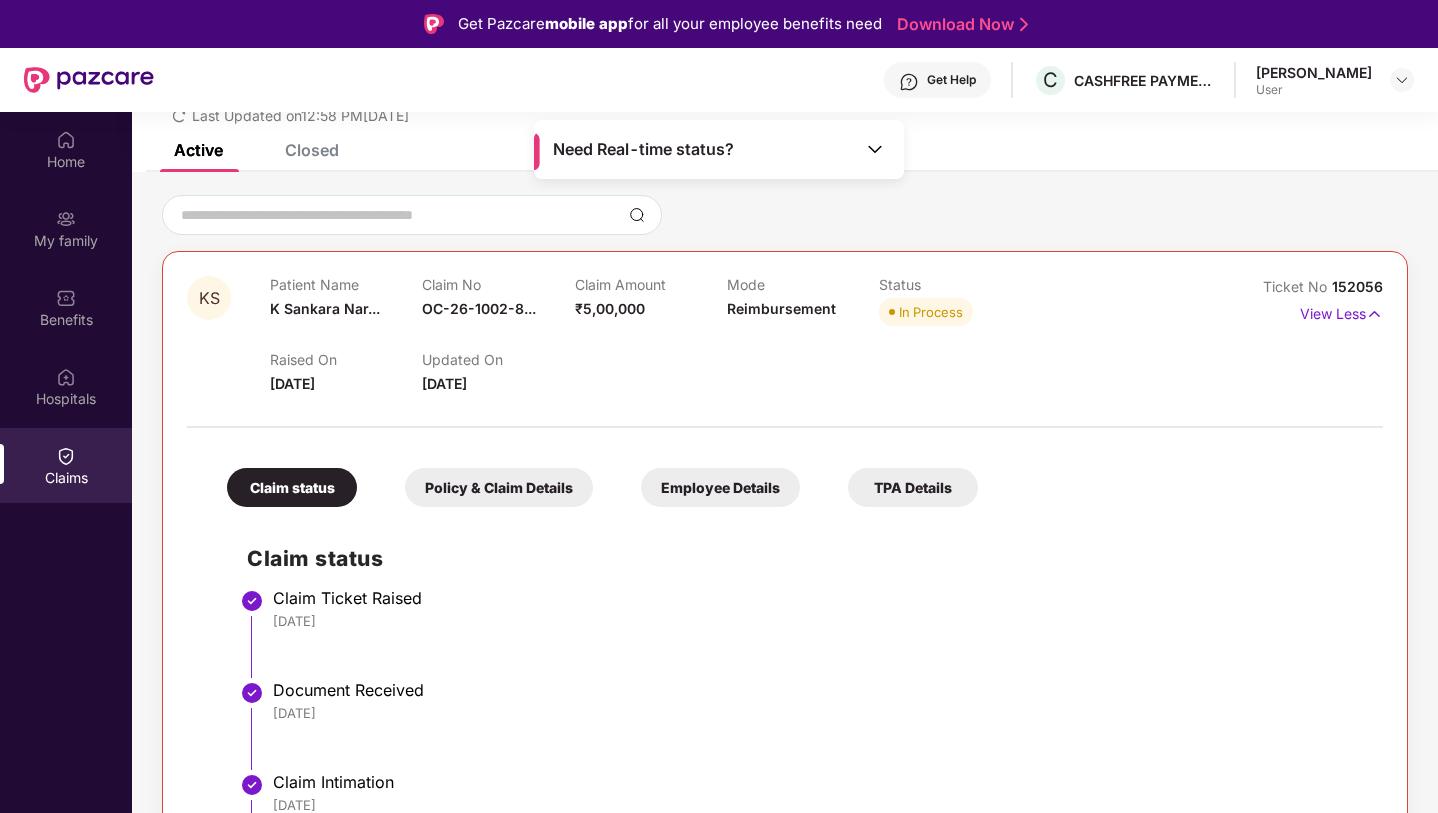 scroll, scrollTop: 0, scrollLeft: 0, axis: both 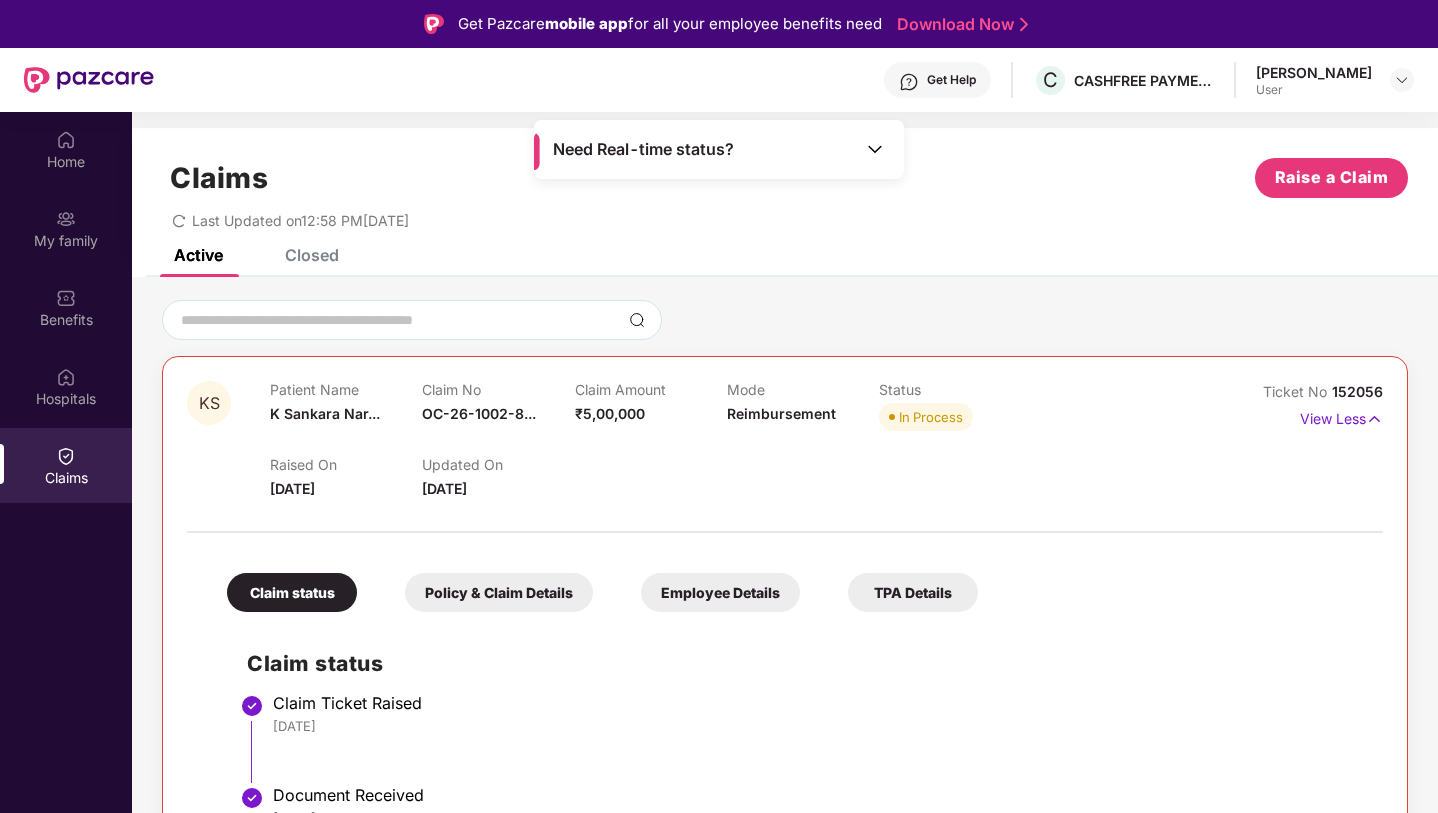 click at bounding box center (875, 149) 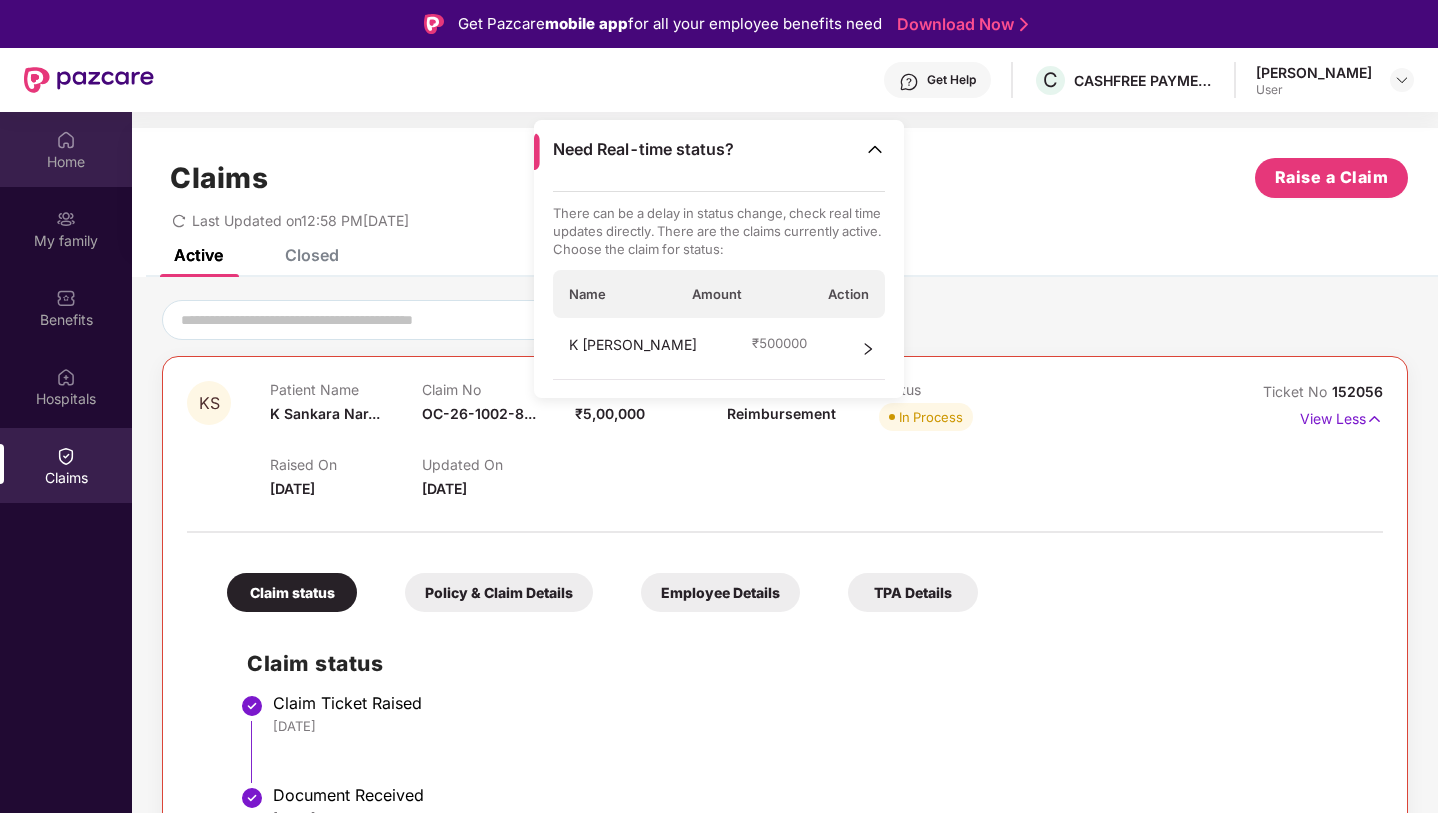 click on "Home" at bounding box center (66, 149) 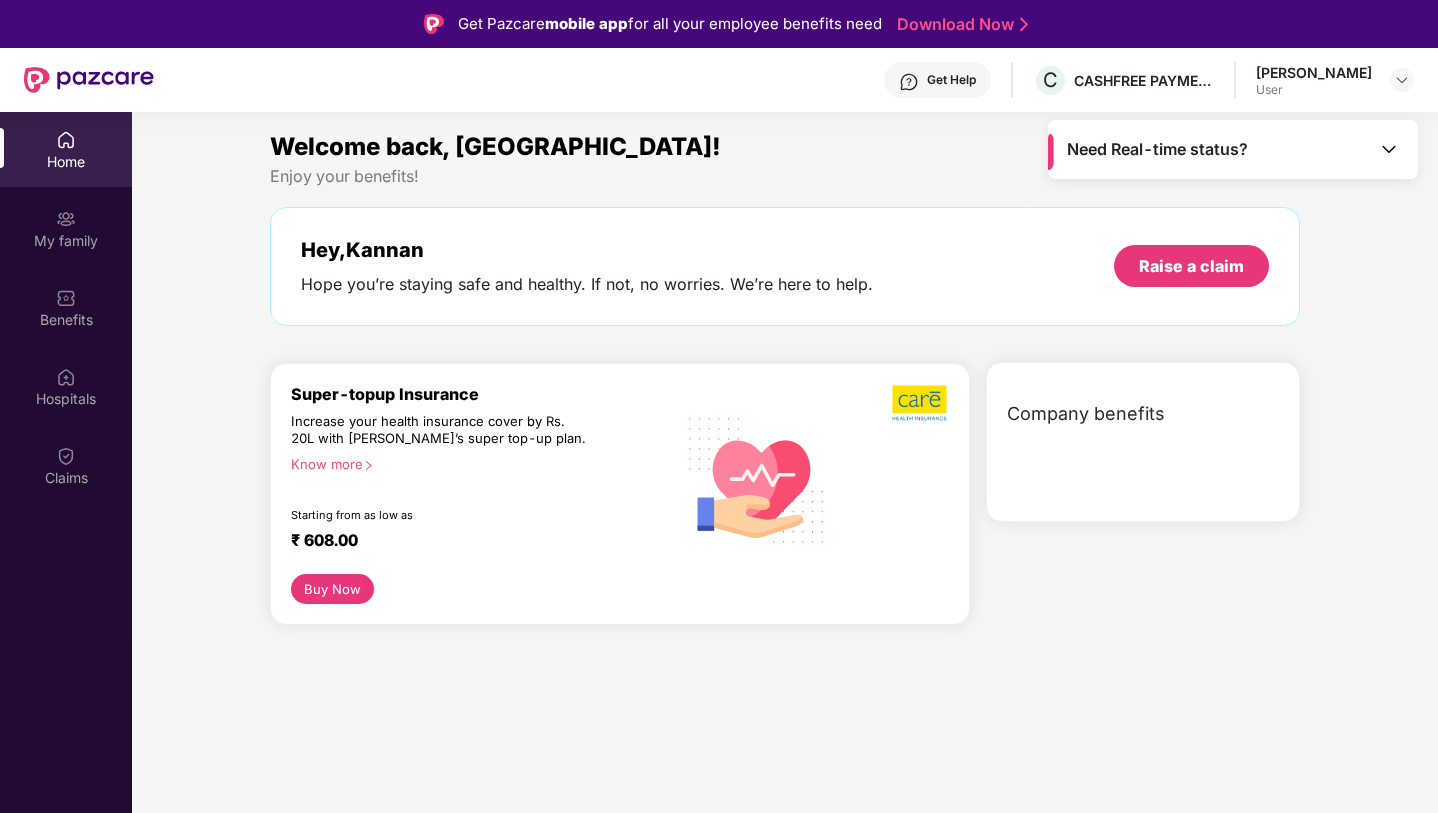 click on "Home" at bounding box center [66, 149] 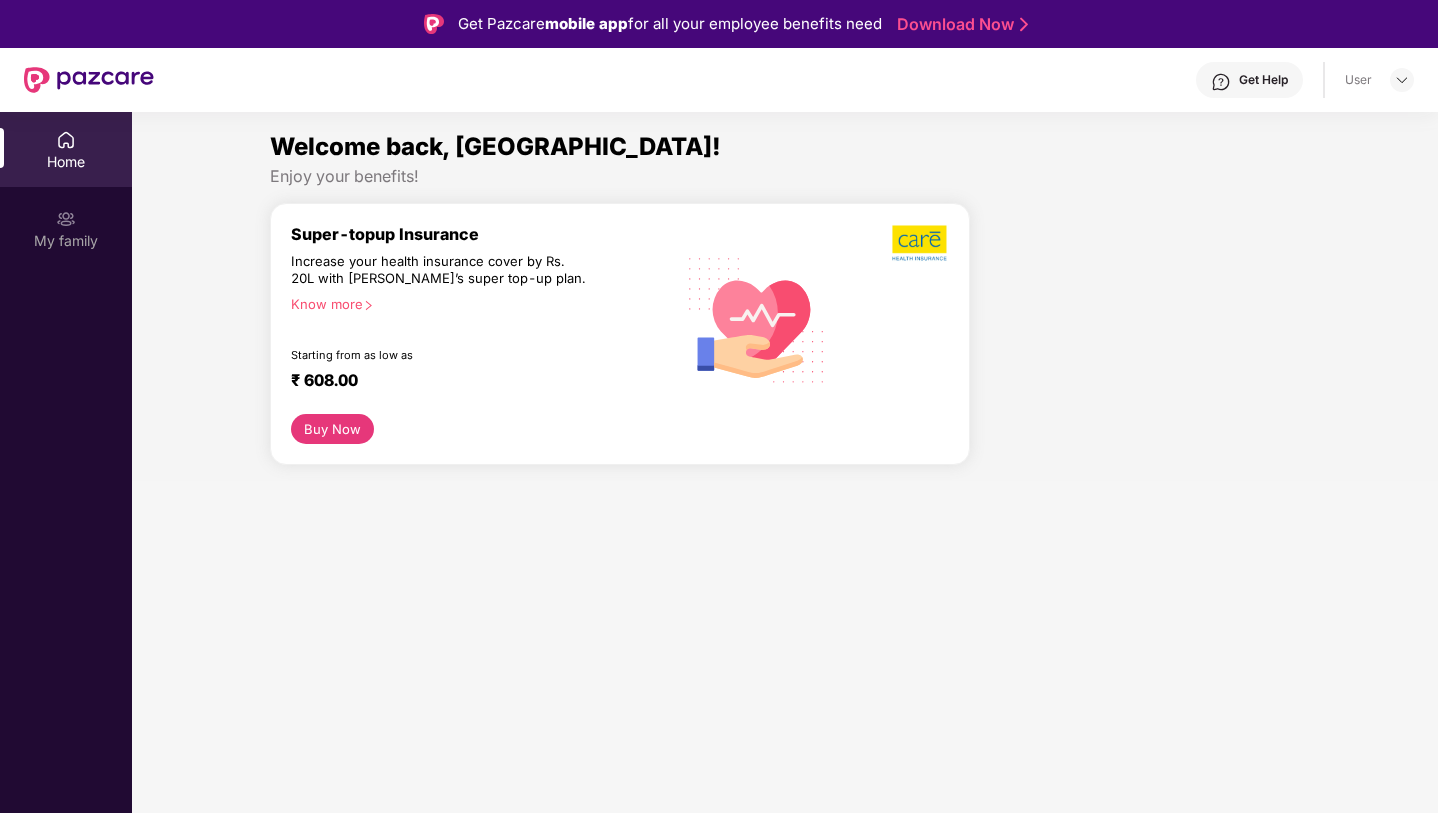 scroll, scrollTop: 0, scrollLeft: 0, axis: both 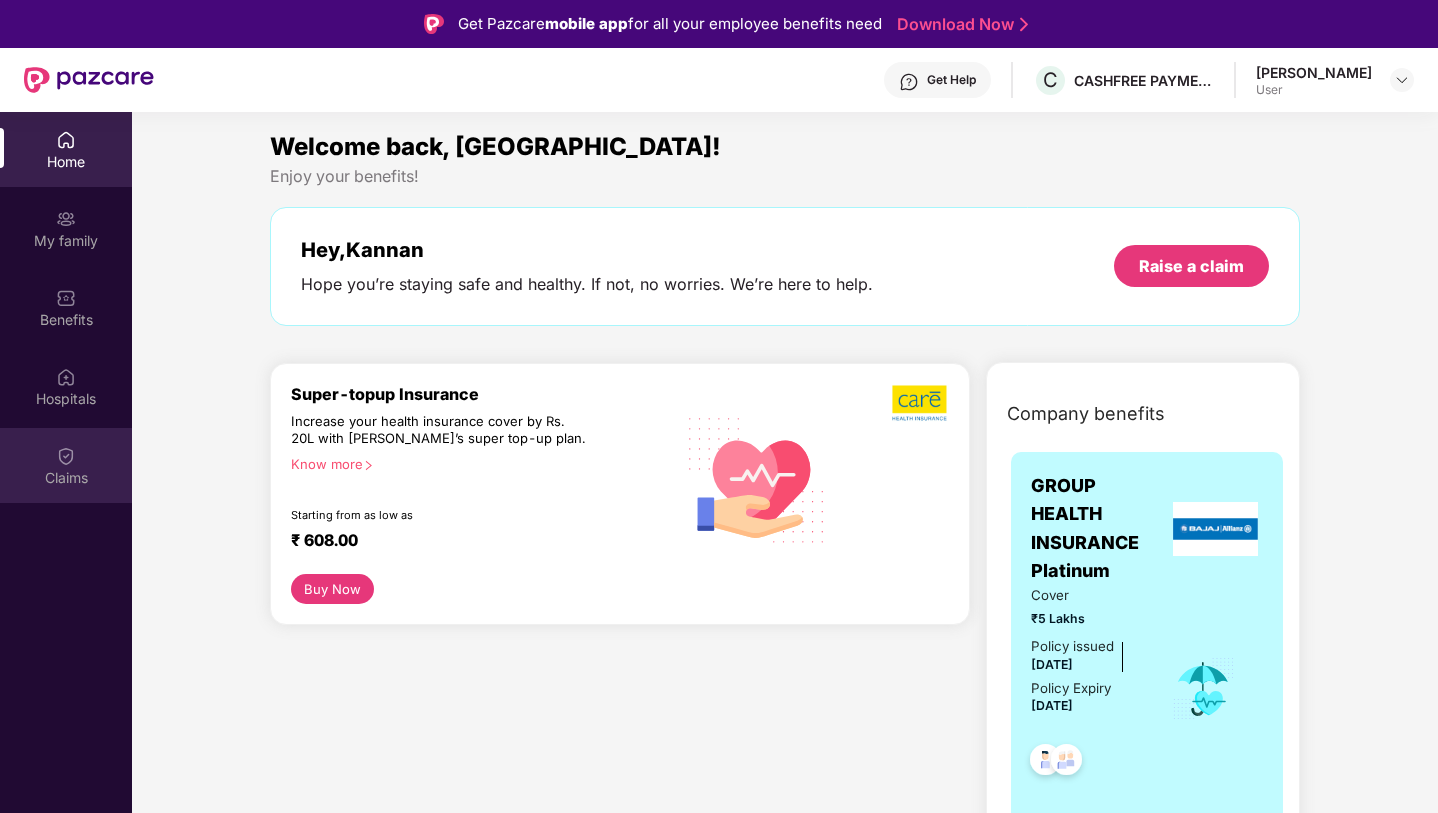 click on "Claims" at bounding box center (66, 465) 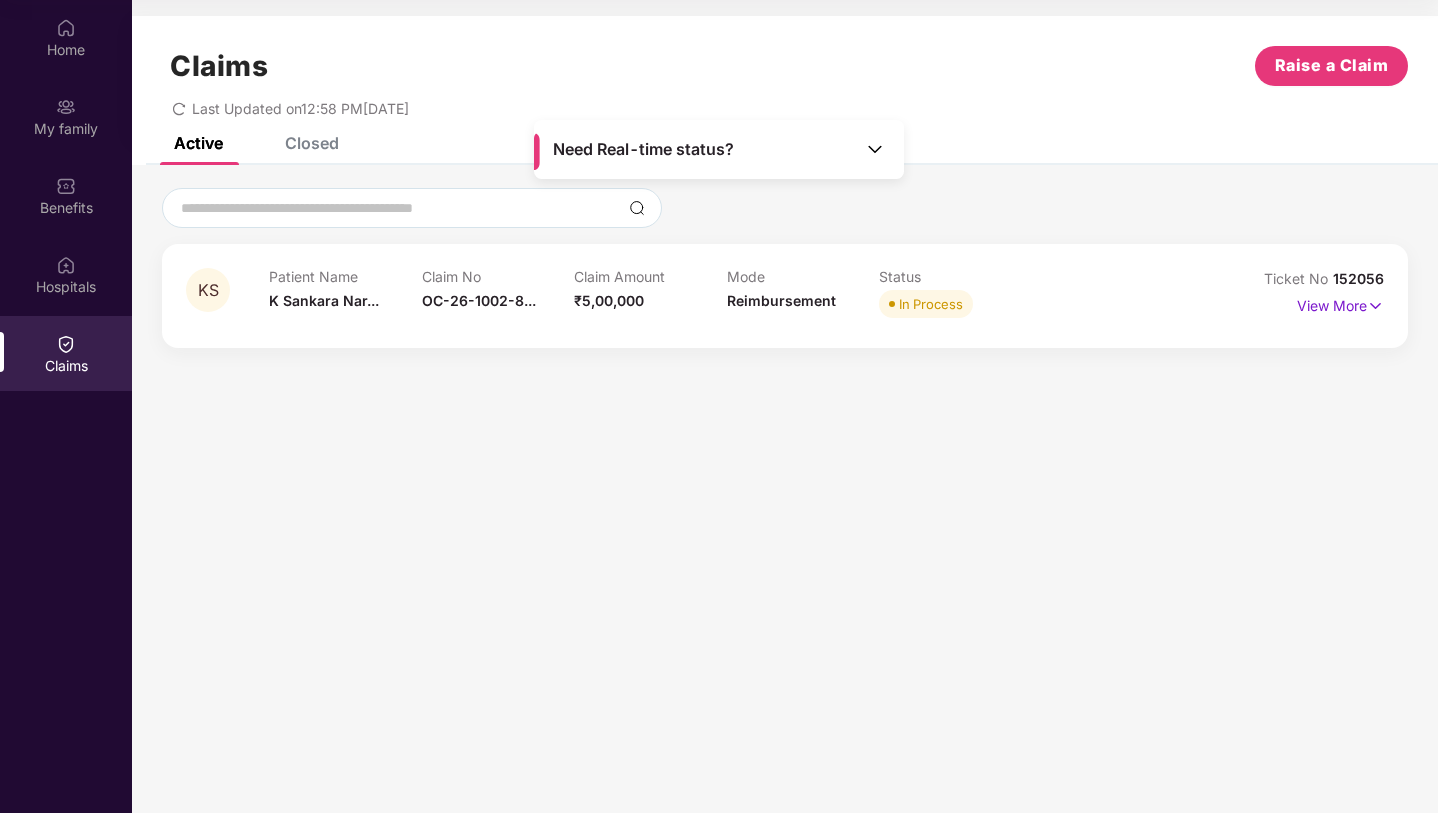 scroll, scrollTop: 0, scrollLeft: 0, axis: both 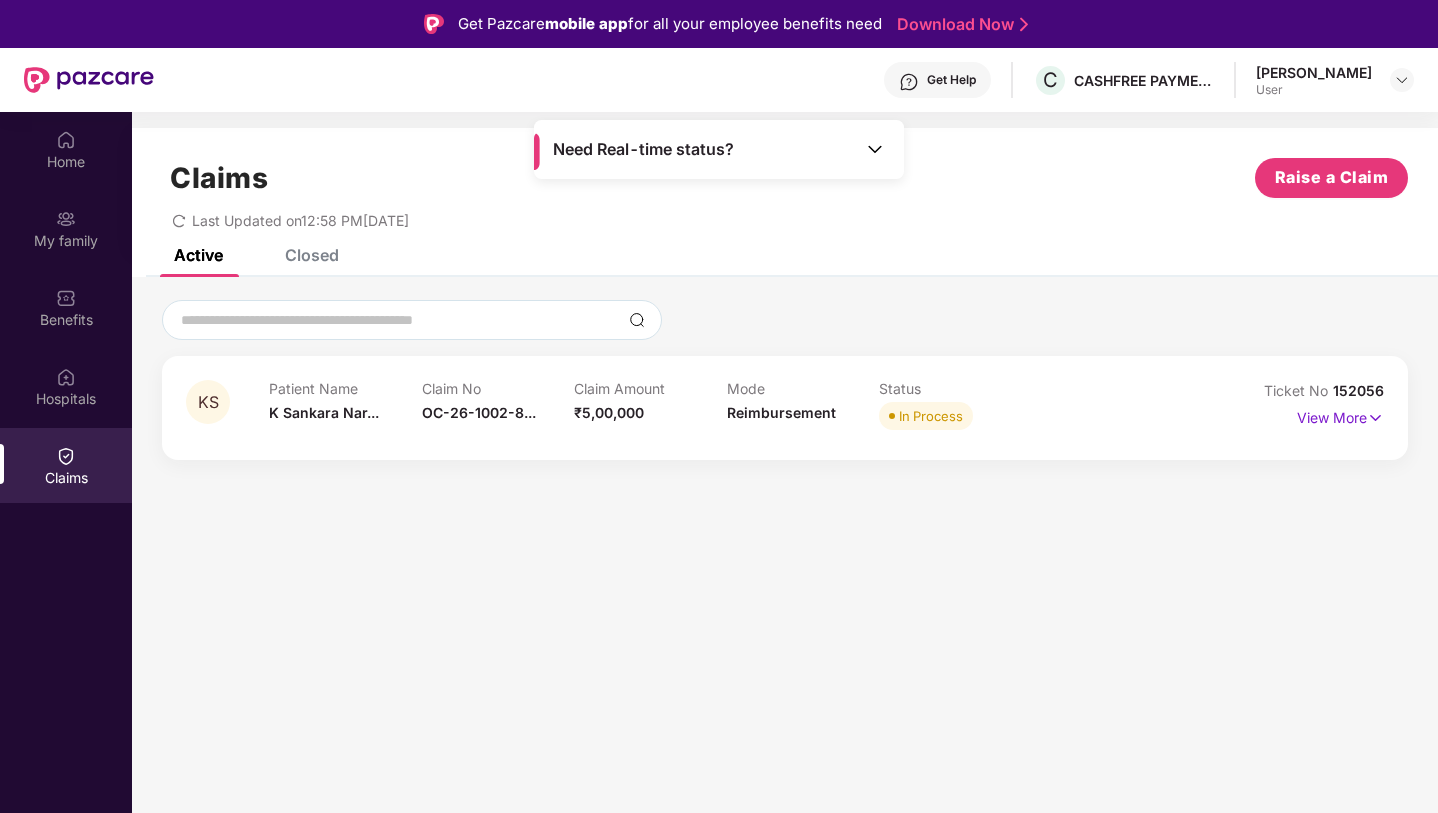 click at bounding box center [875, 149] 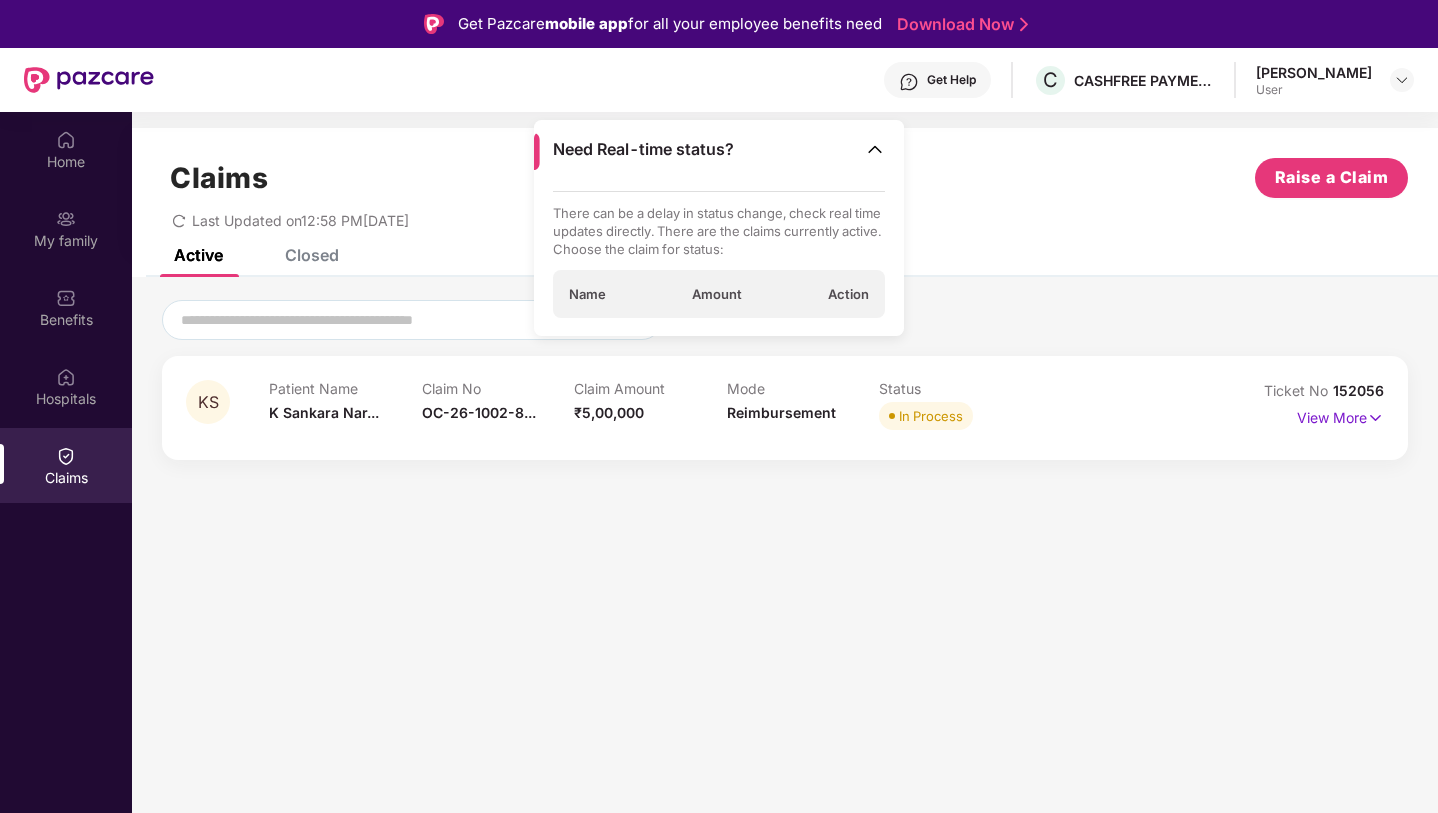 click at bounding box center (875, 149) 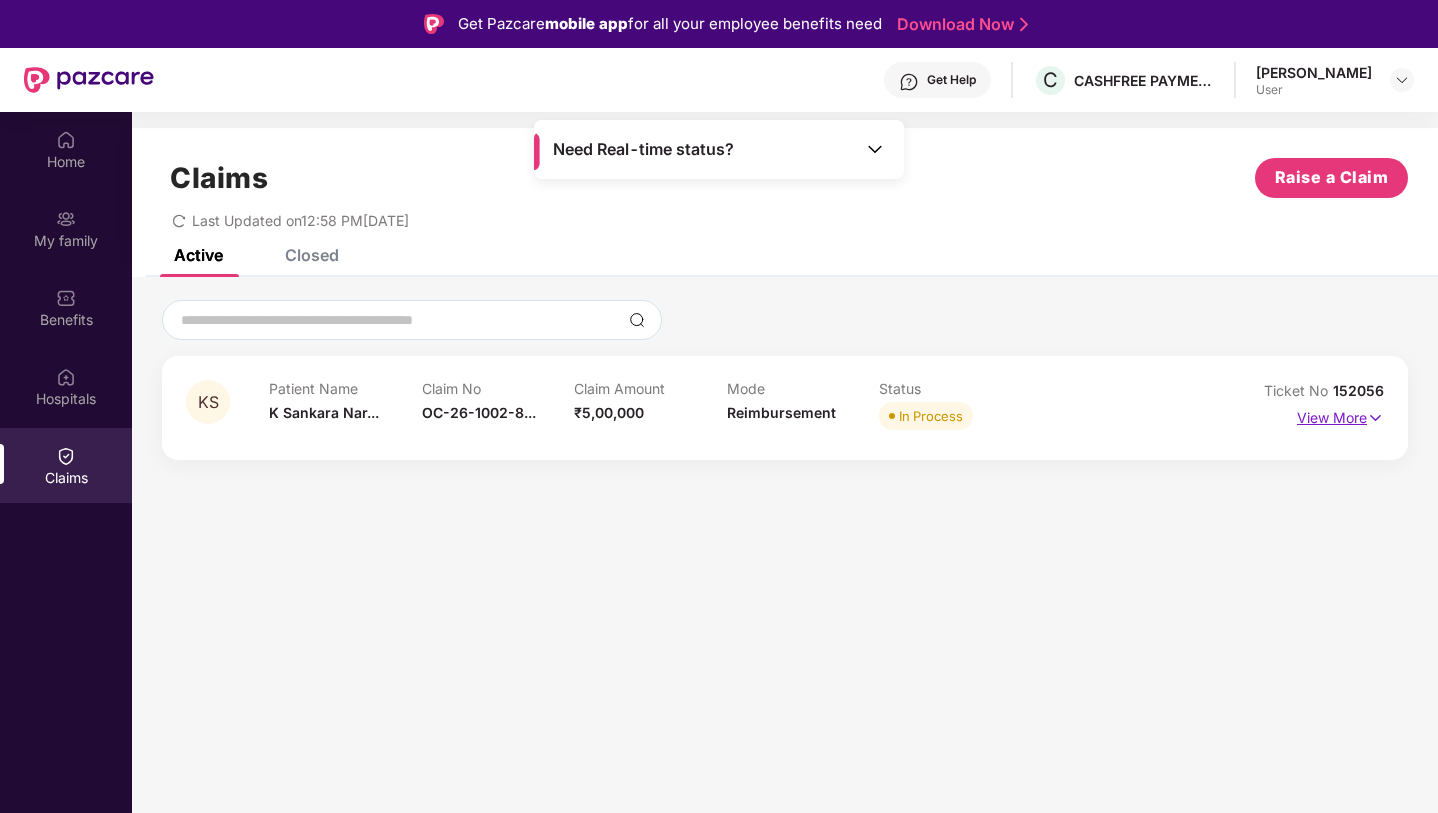 click on "View More" at bounding box center (1340, 415) 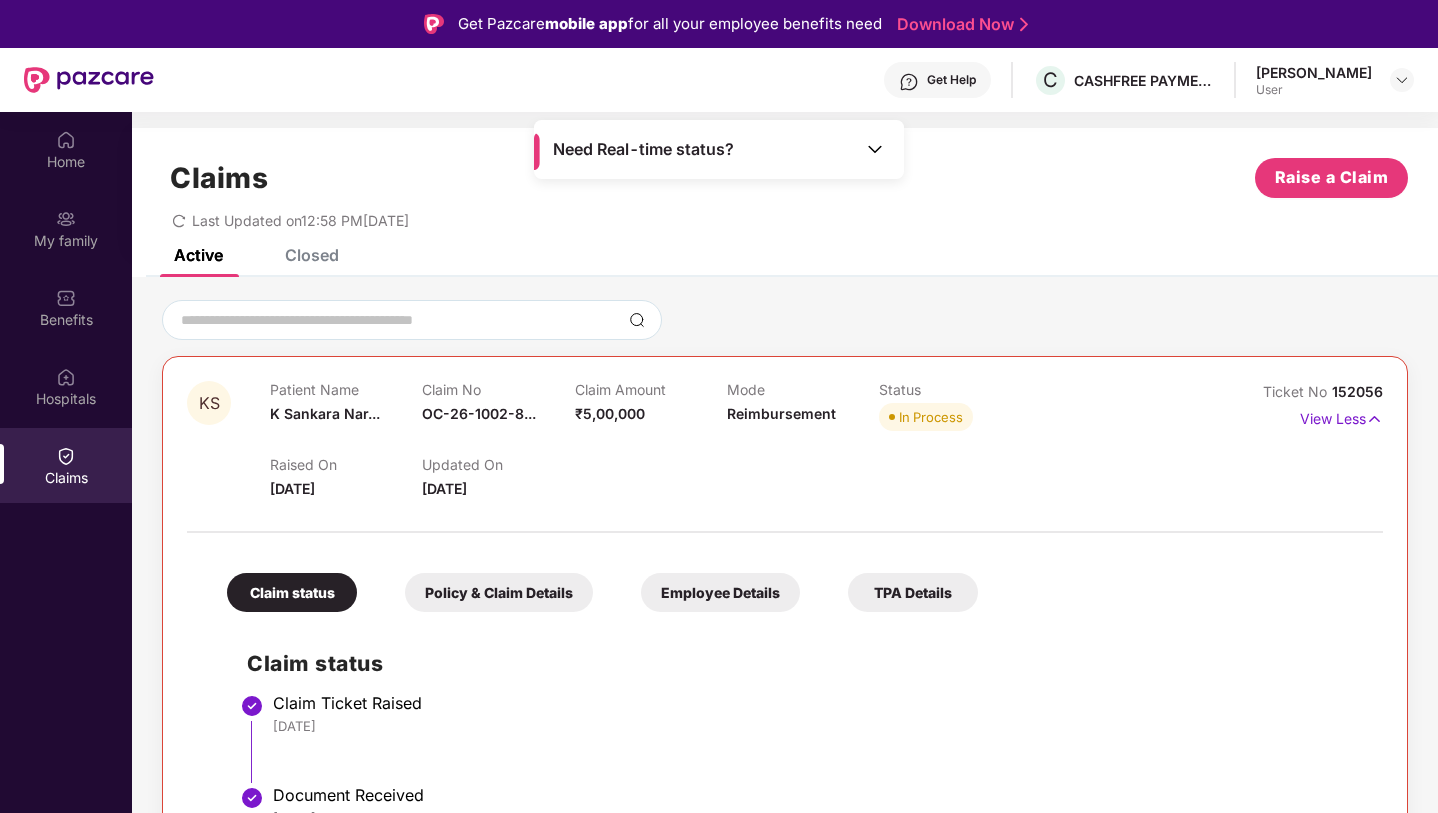 scroll, scrollTop: 310, scrollLeft: 0, axis: vertical 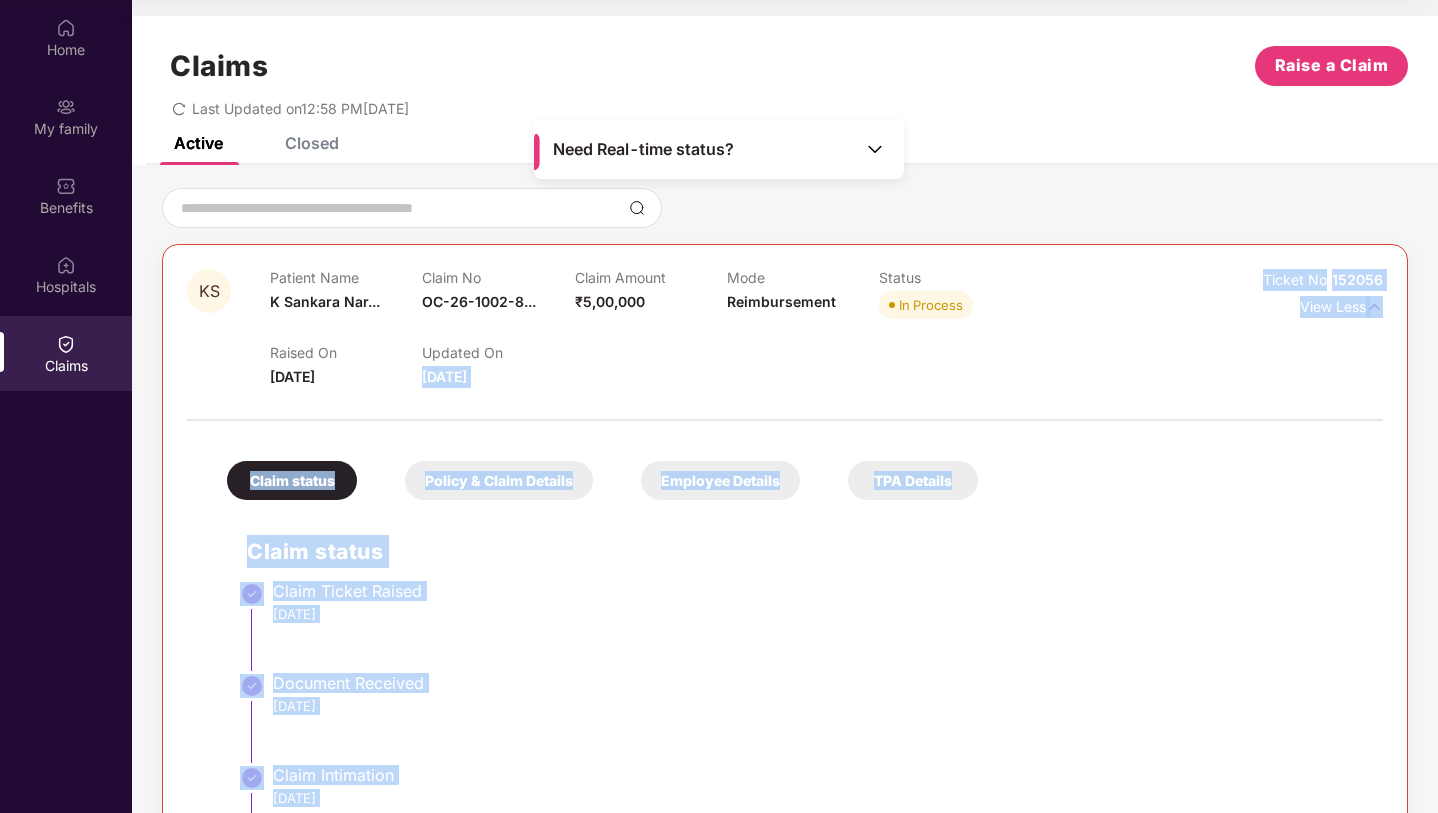 drag, startPoint x: 431, startPoint y: 346, endPoint x: 496, endPoint y: 348, distance: 65.03076 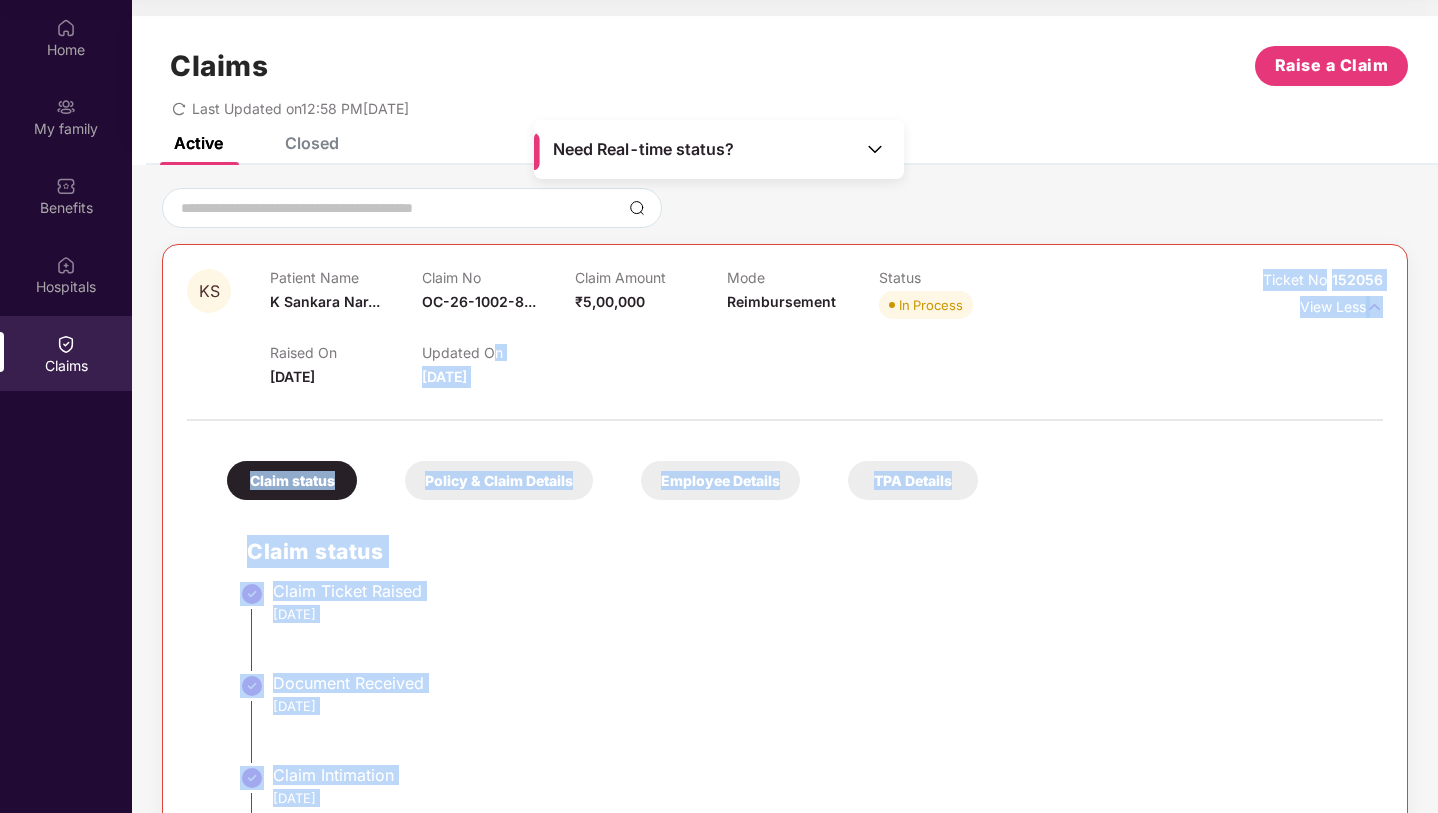 click on "Updated On 02 July 2025" at bounding box center [498, 366] 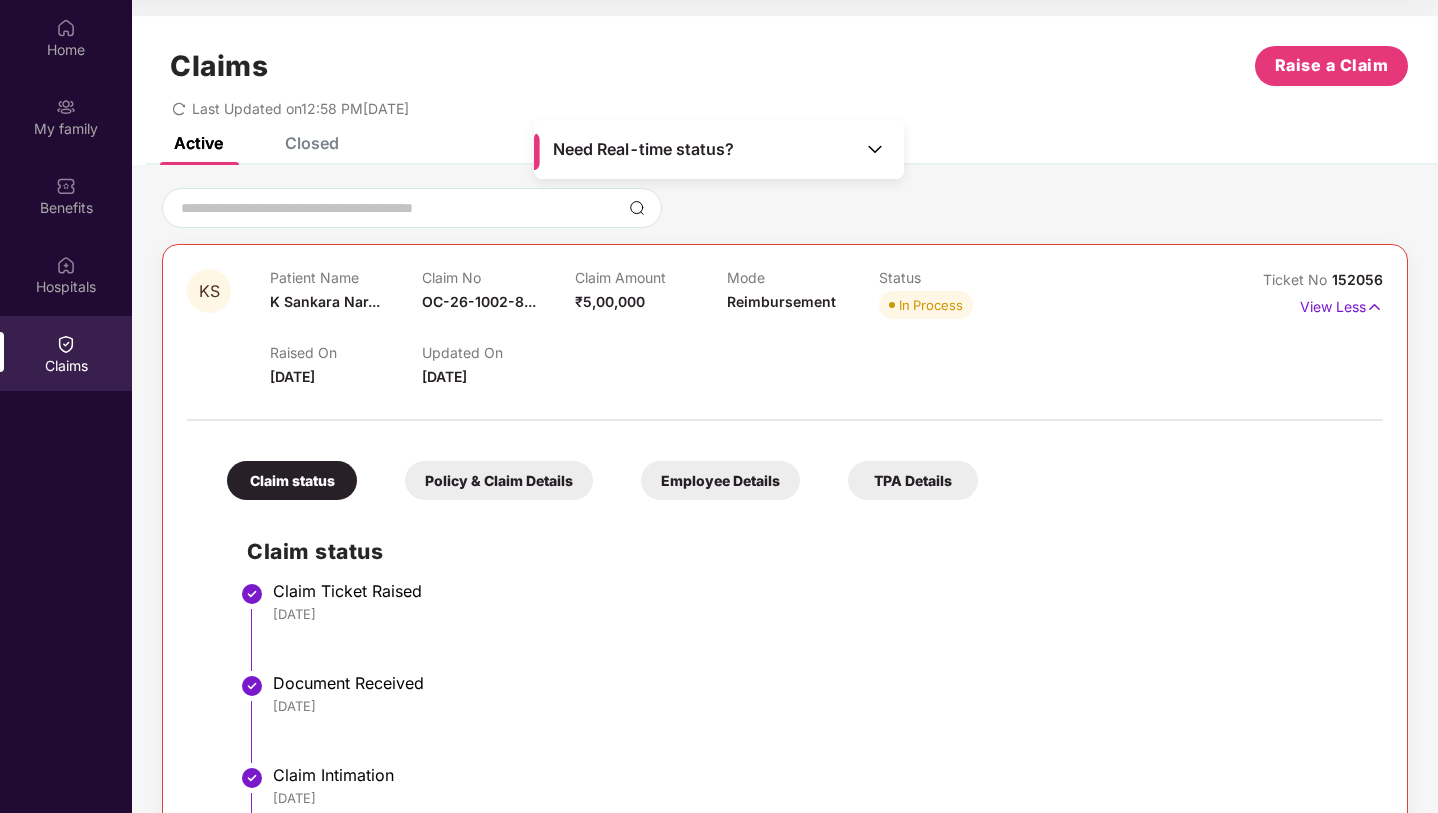 click on "₹5,00,000" at bounding box center [610, 301] 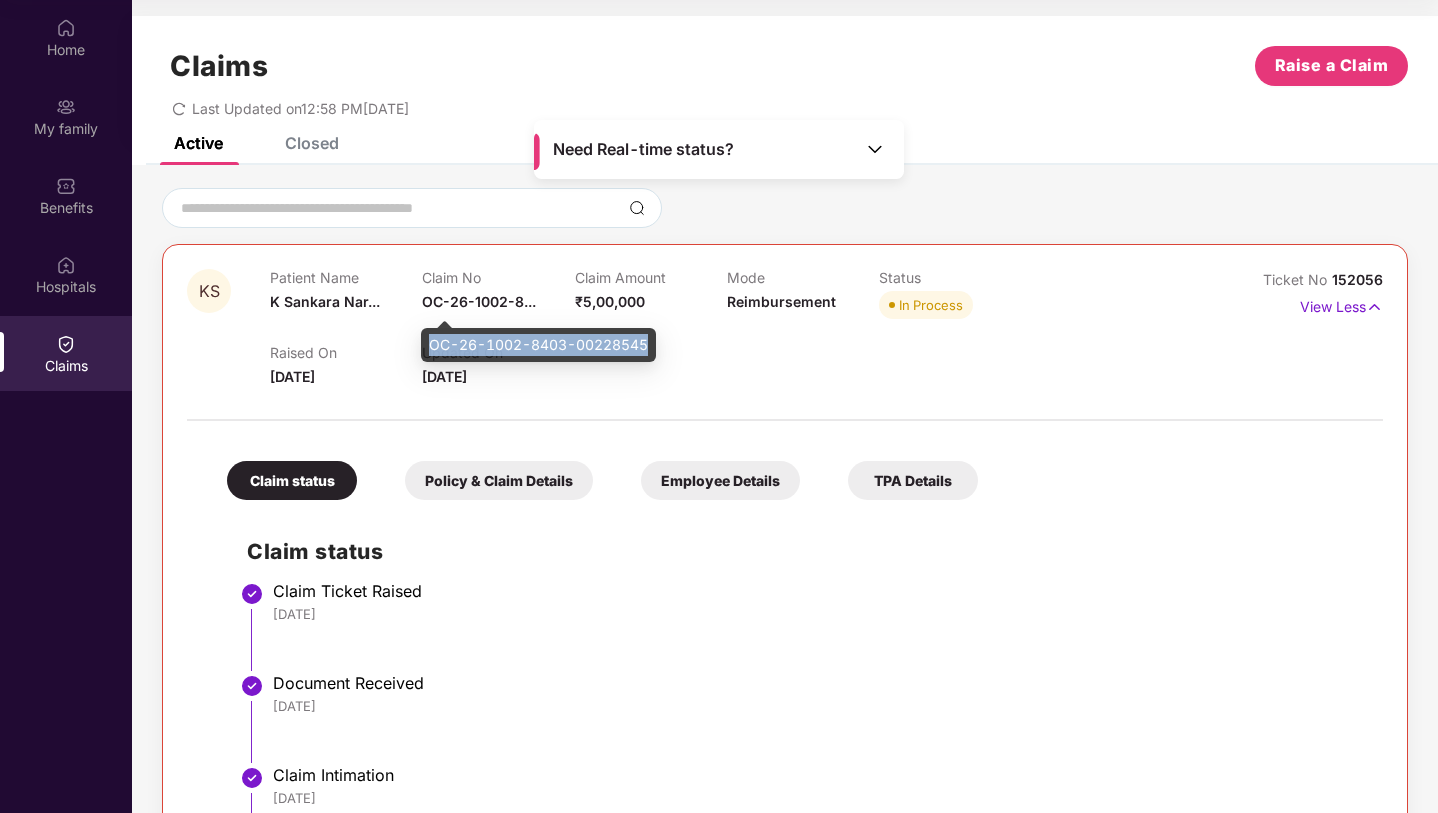 drag, startPoint x: 426, startPoint y: 344, endPoint x: 646, endPoint y: 346, distance: 220.0091 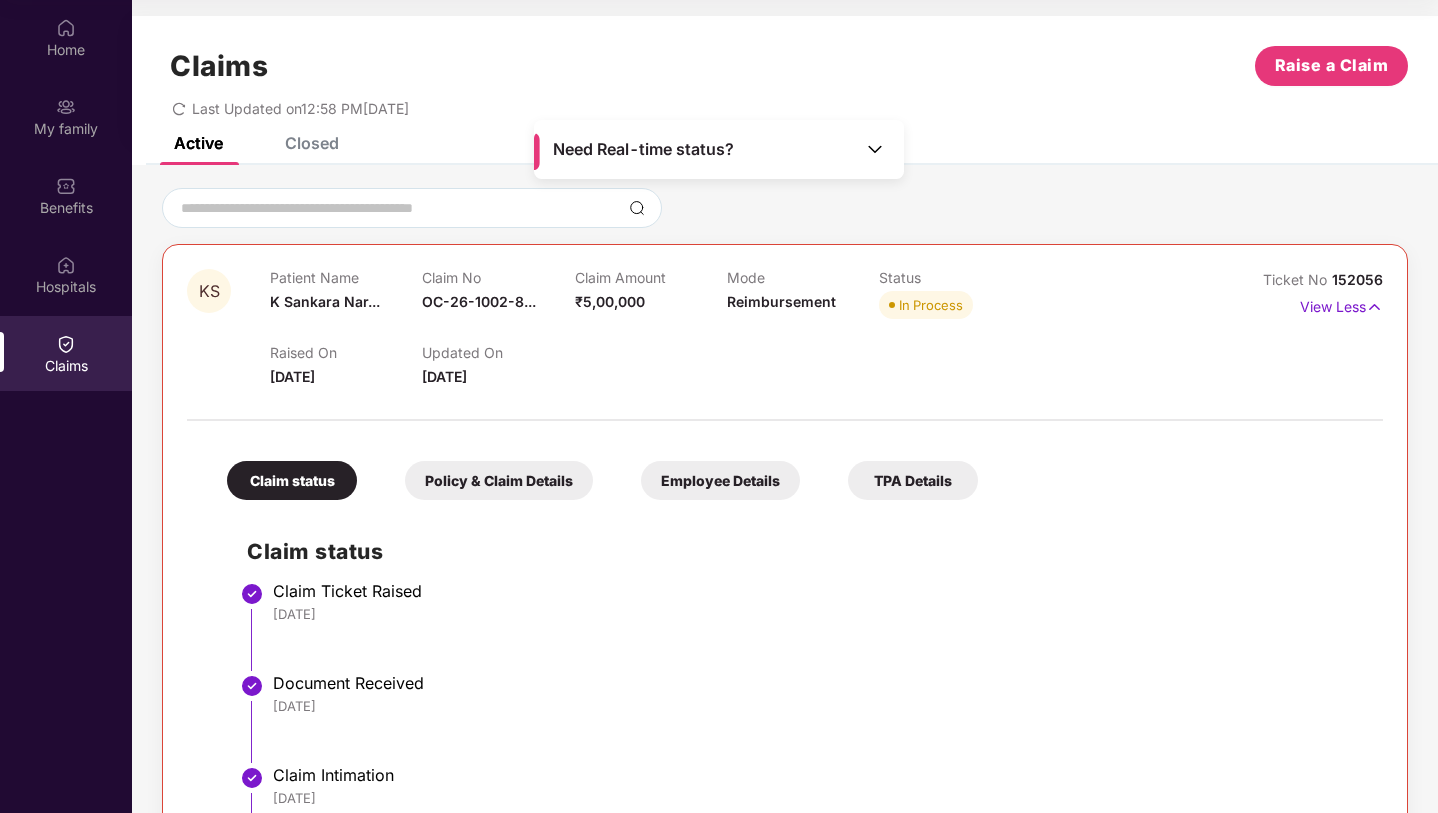 click on "Last Updated on  12:58 PM, 02 Jul 2025" at bounding box center [785, 101] 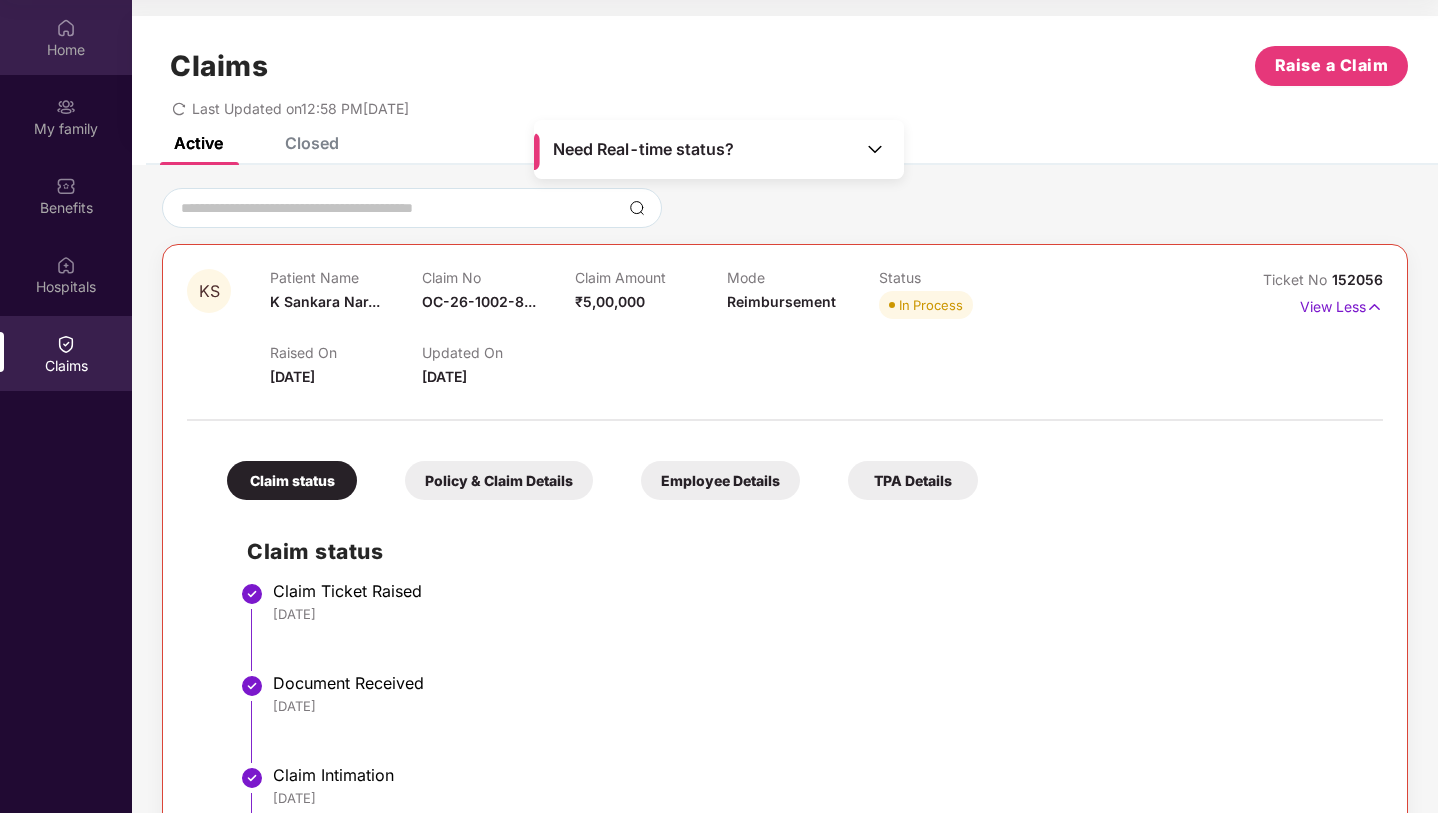 click on "Home" at bounding box center (66, 37) 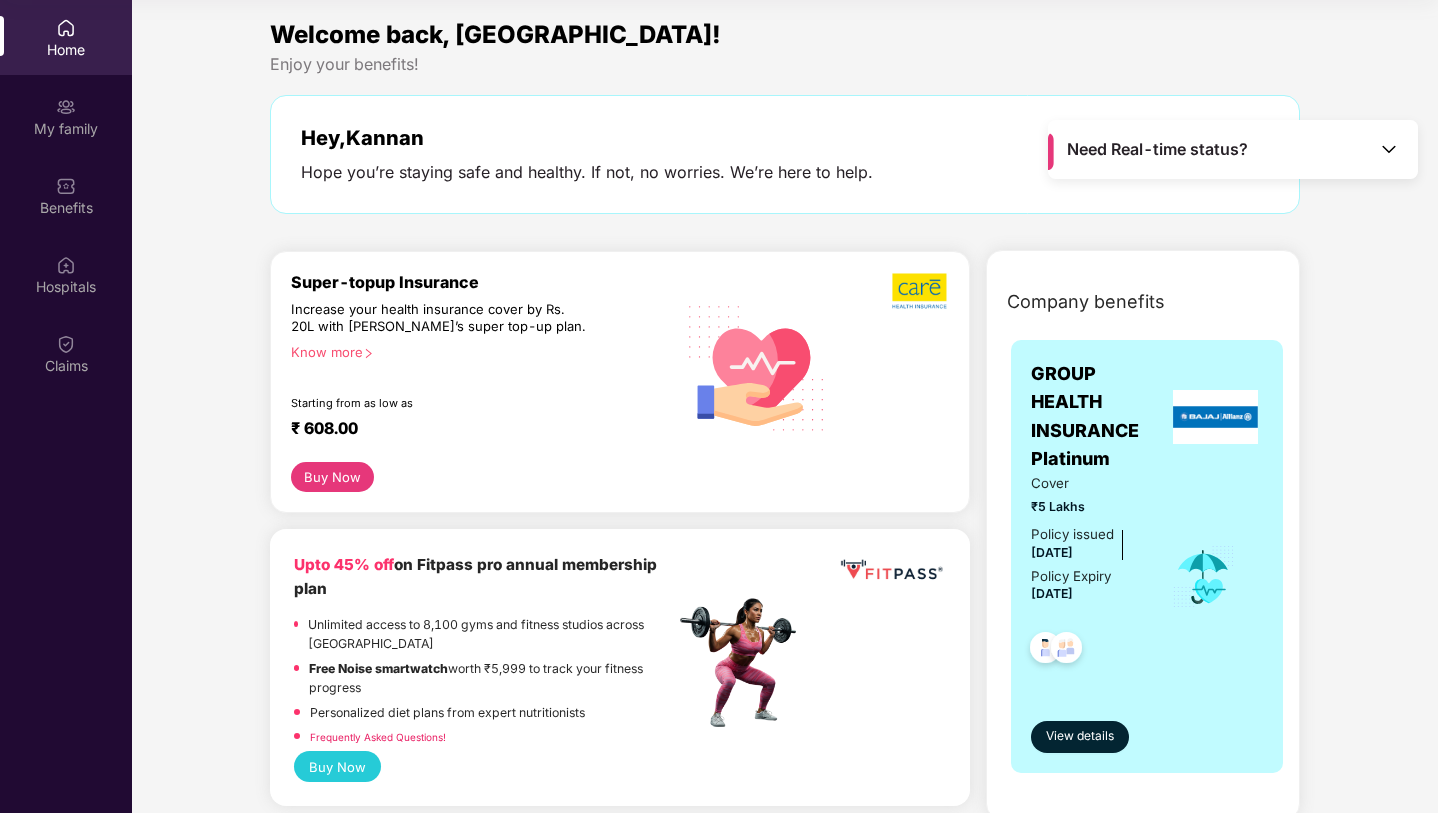 click on "Need Real-time status?" at bounding box center (1233, 149) 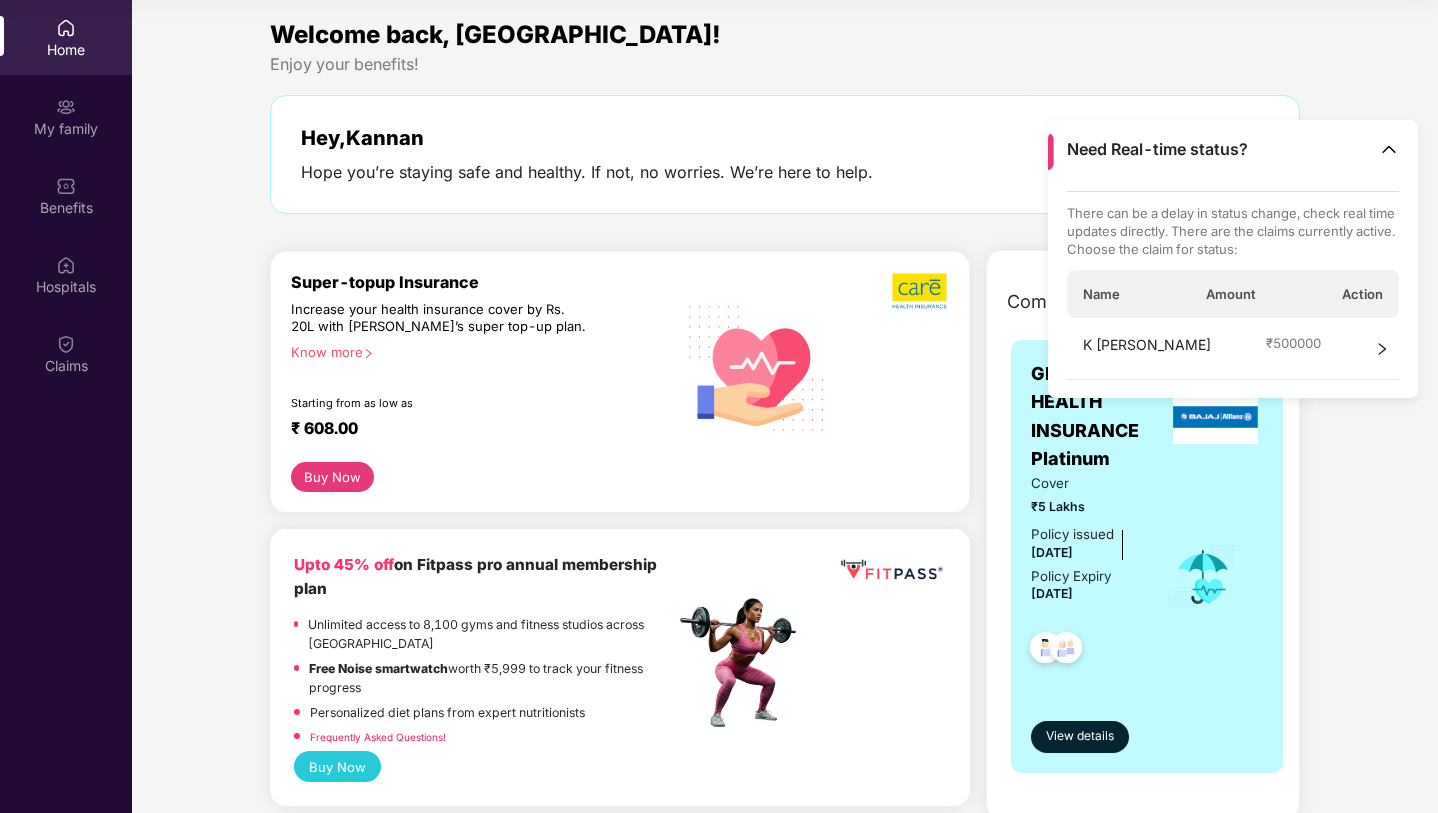 click 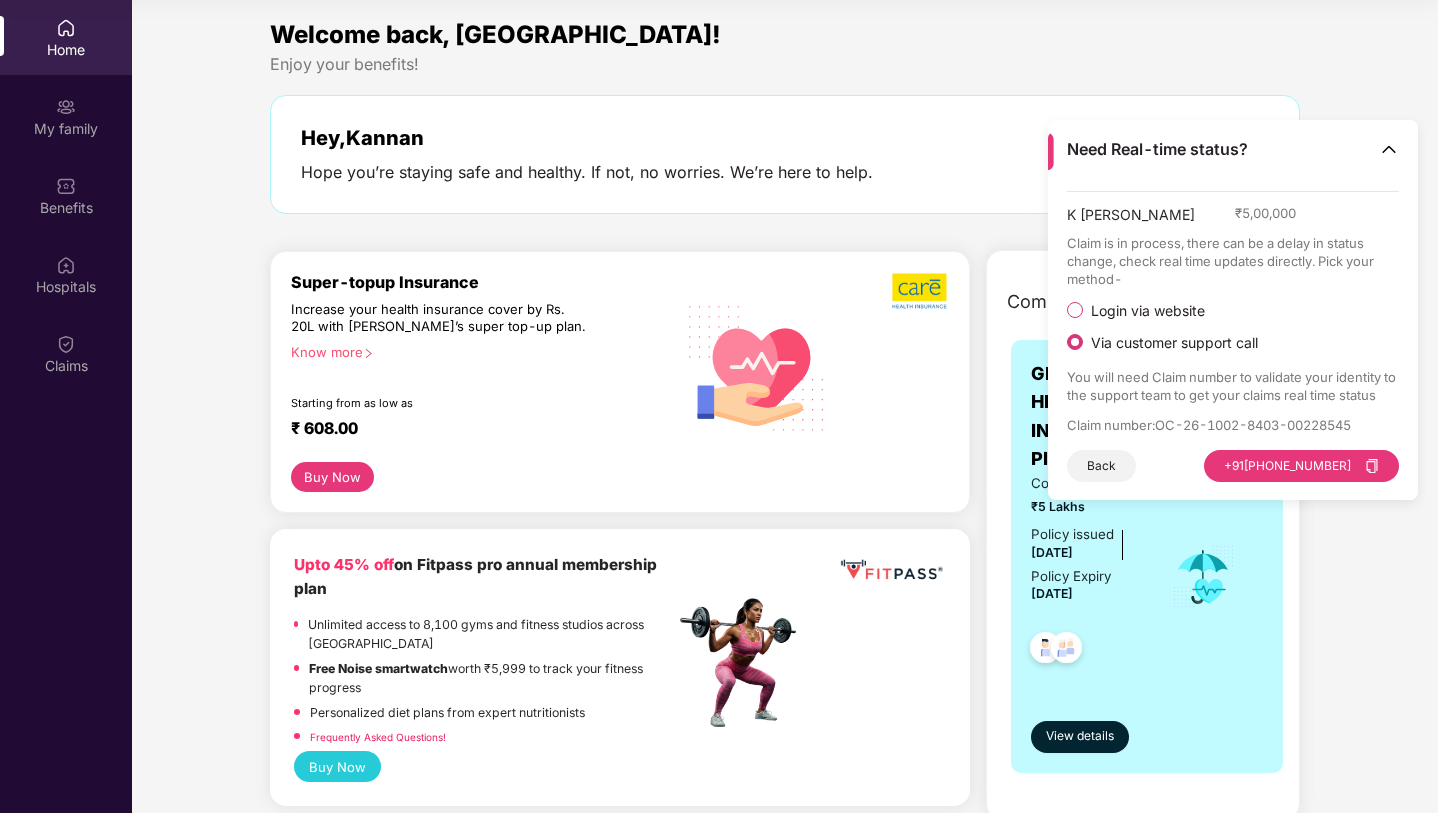 click on "Login via website" at bounding box center (1148, 311) 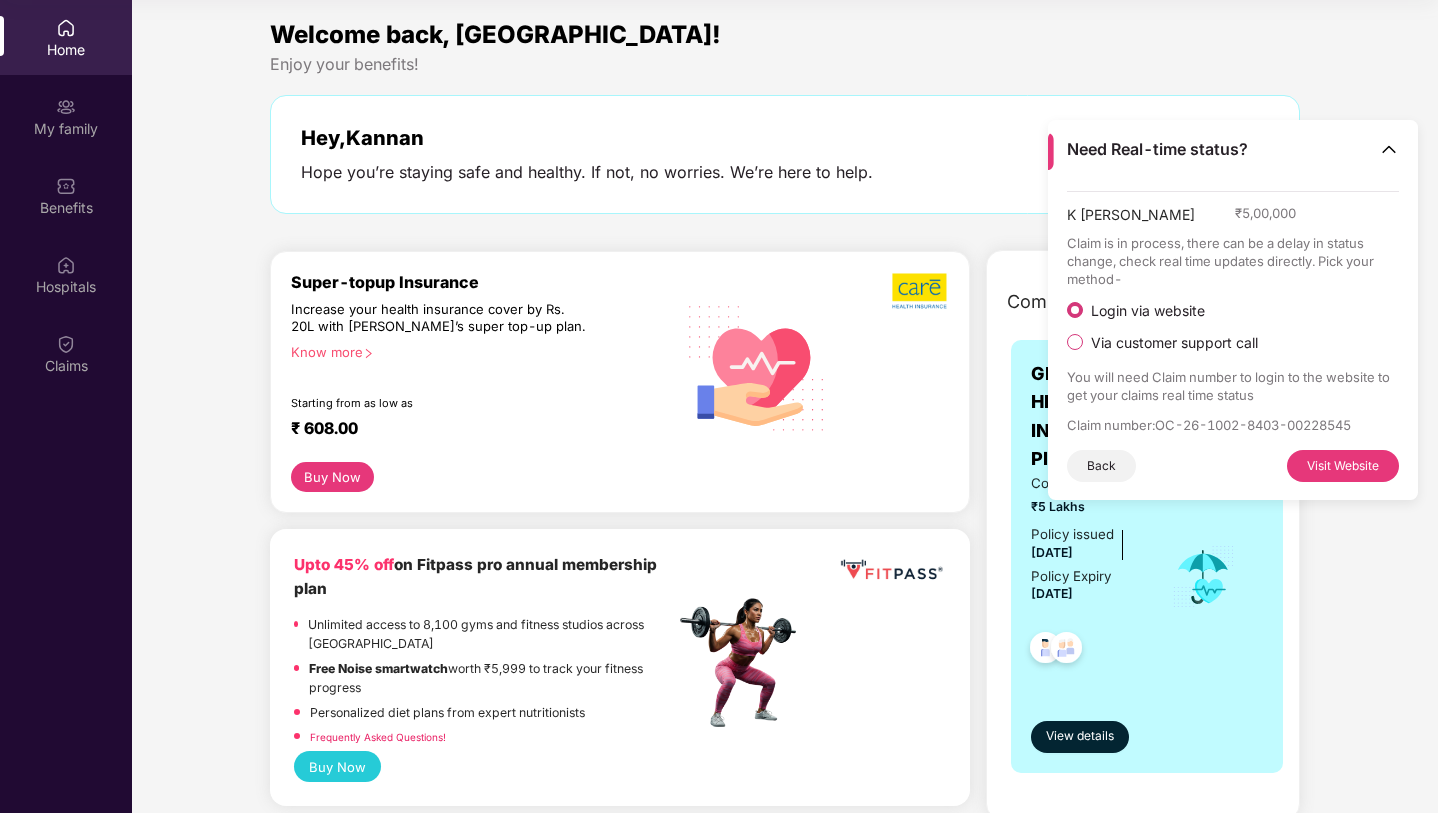 click on "Visit Website" at bounding box center [1343, 466] 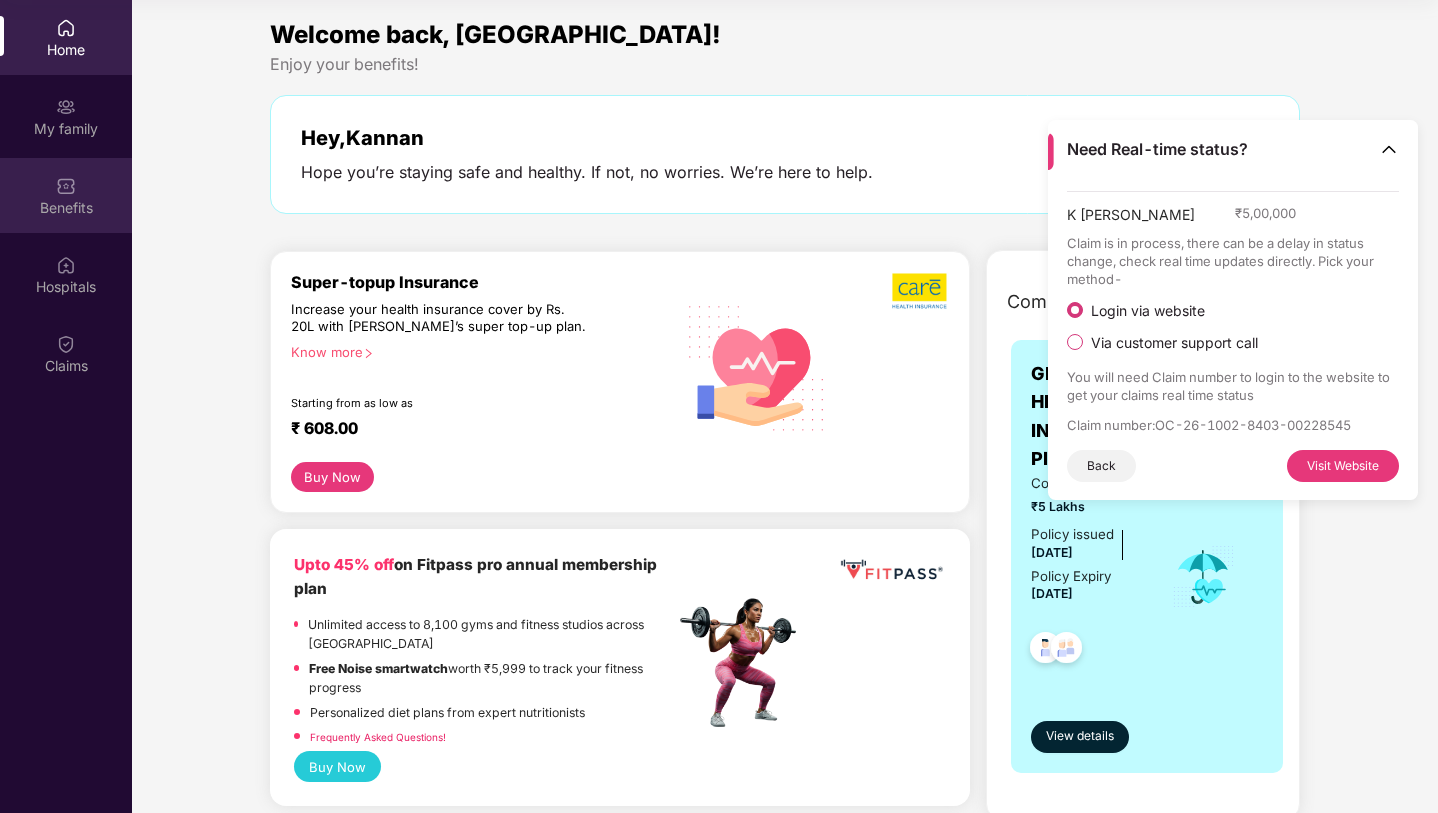 click at bounding box center [66, 186] 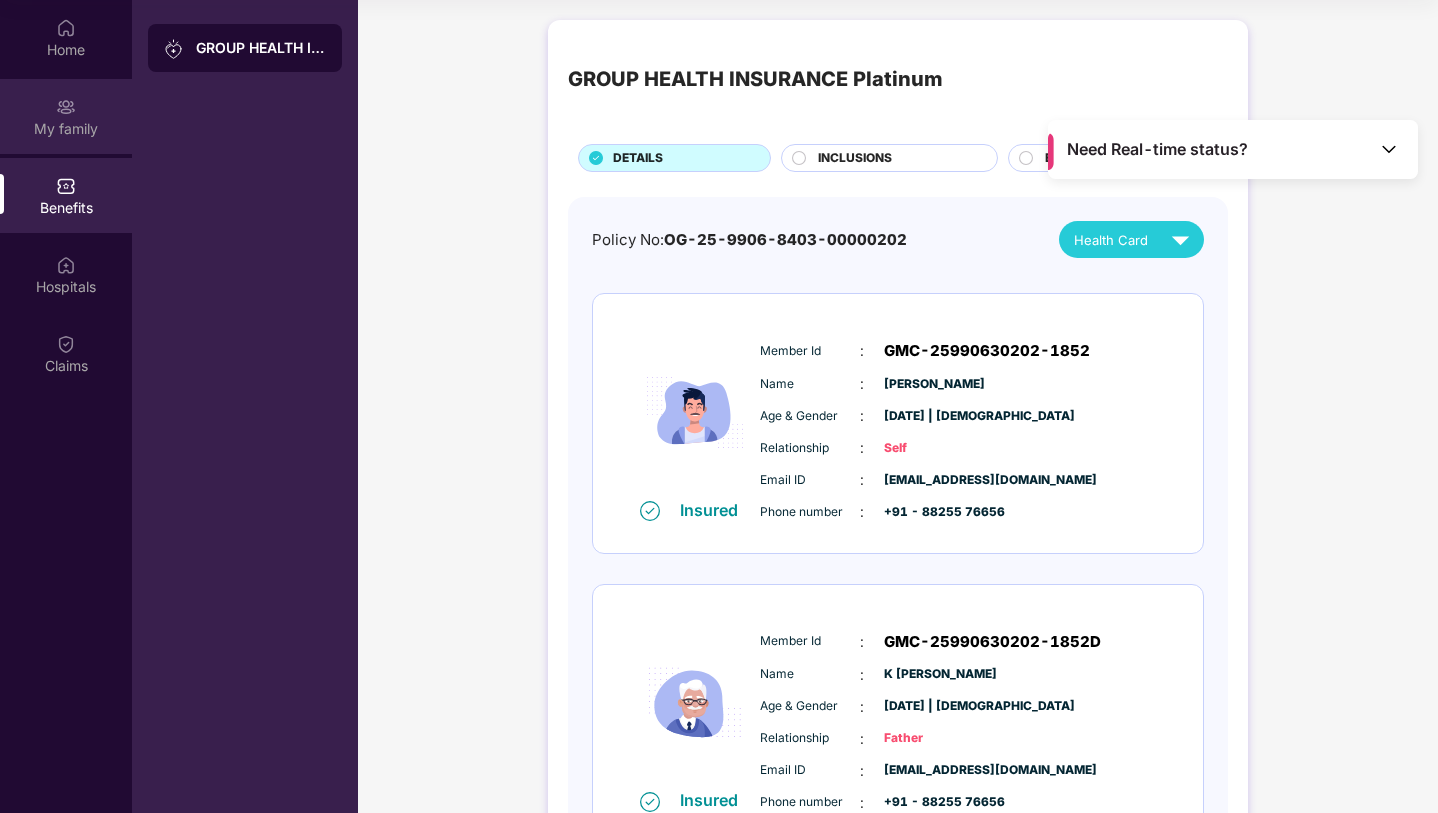 click on "My family" at bounding box center (66, 116) 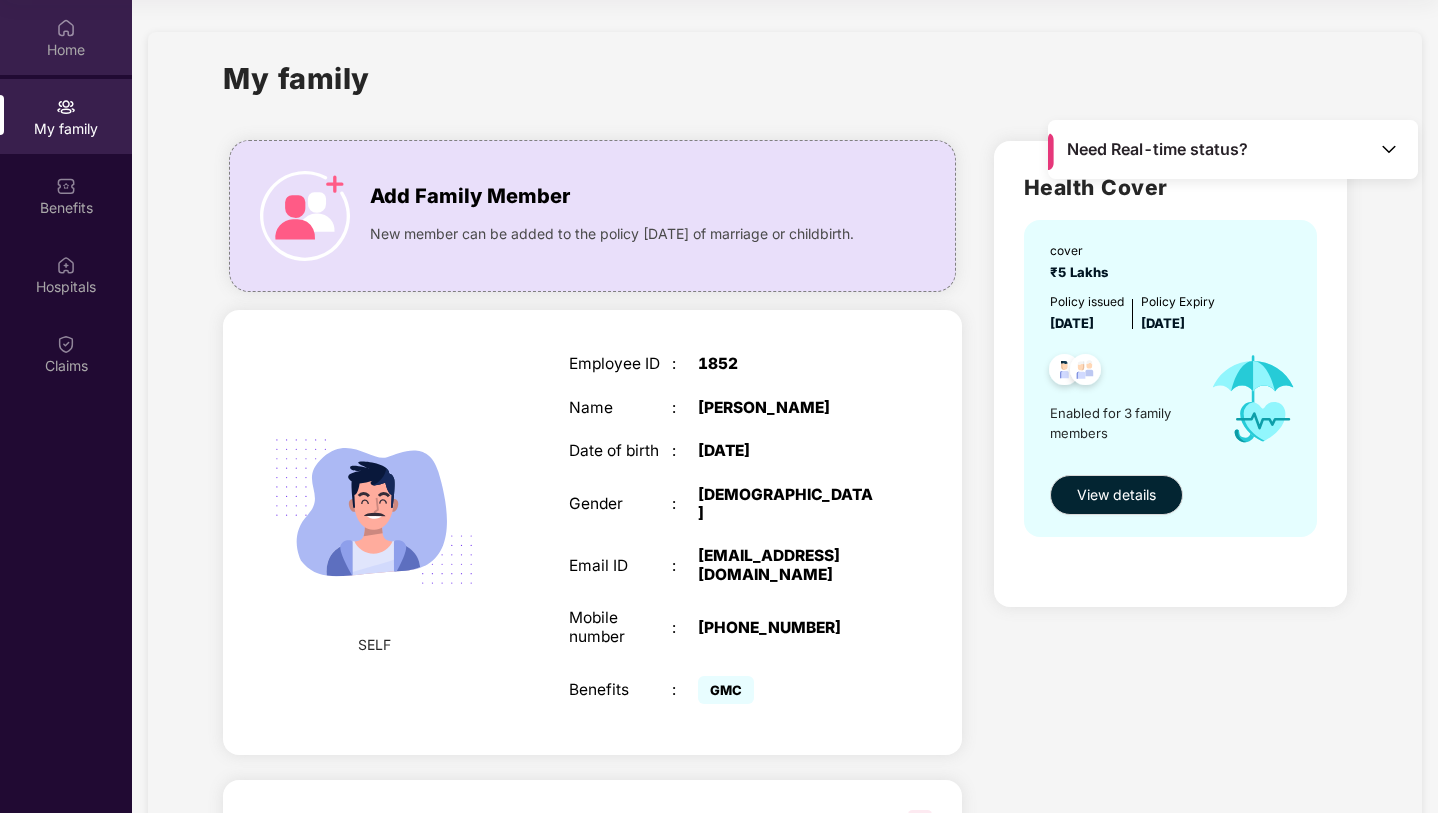 click on "Home" at bounding box center [66, 50] 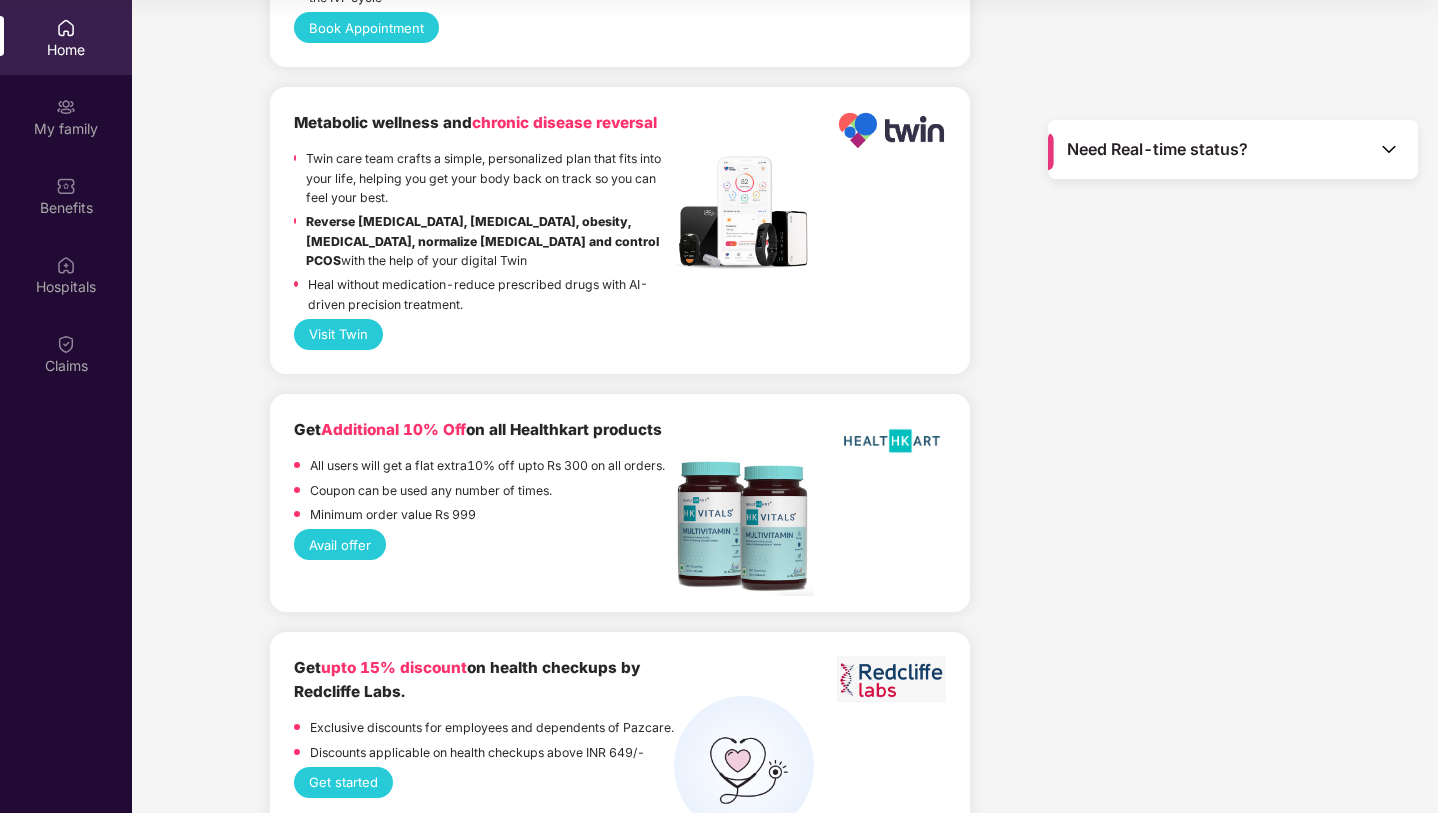 scroll, scrollTop: 3693, scrollLeft: 0, axis: vertical 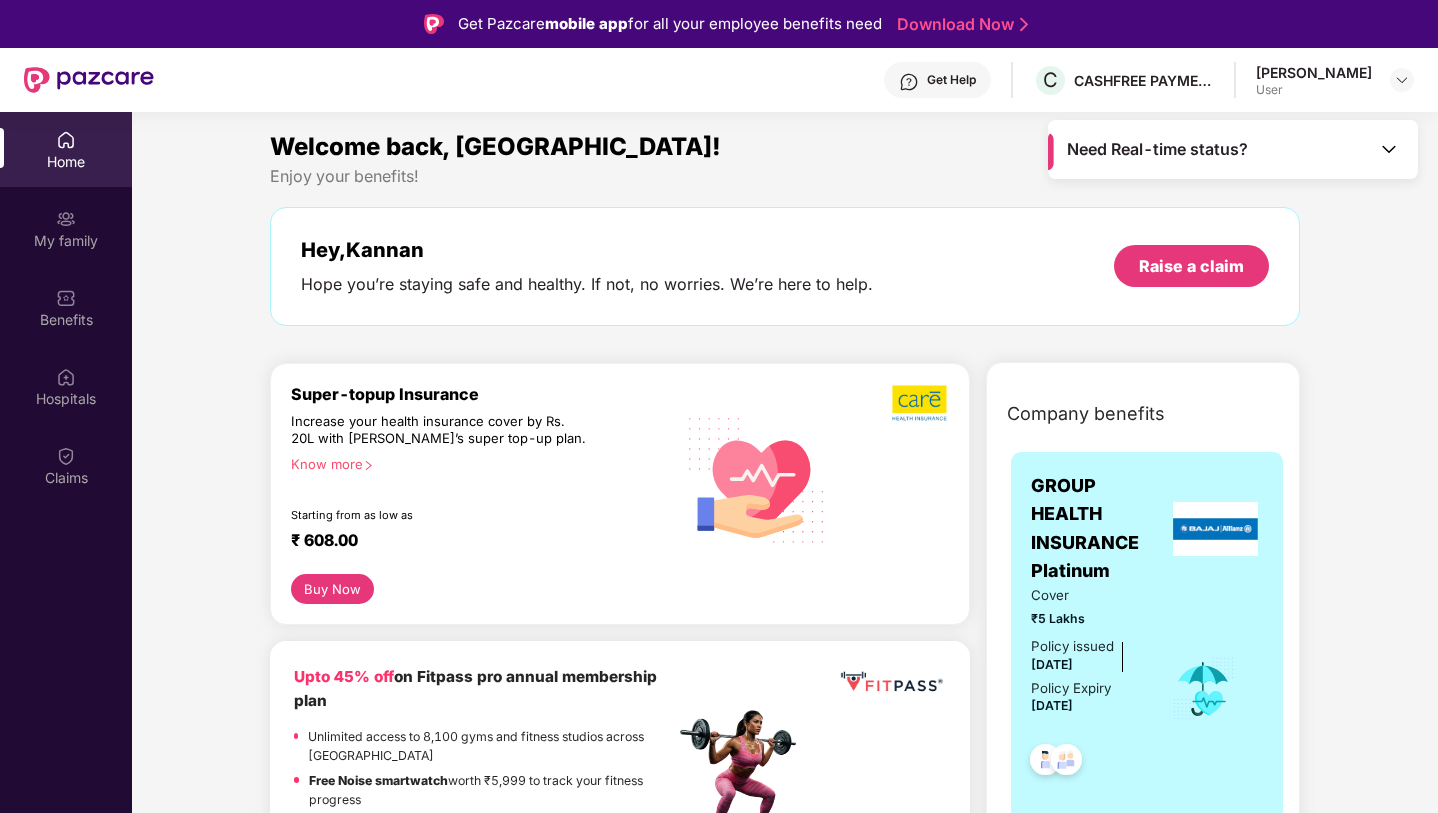 click at bounding box center [1389, 149] 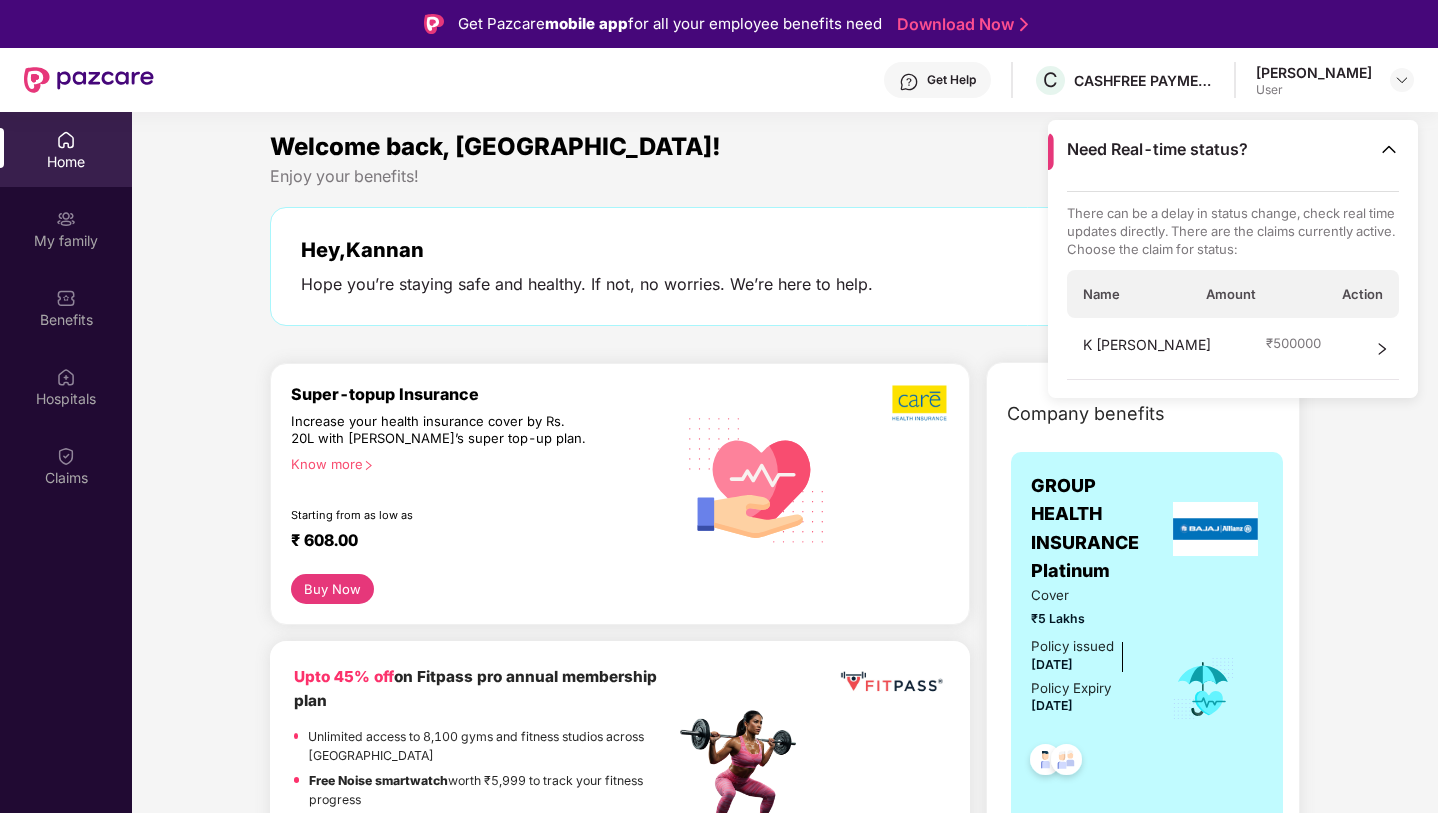 click at bounding box center [1389, 149] 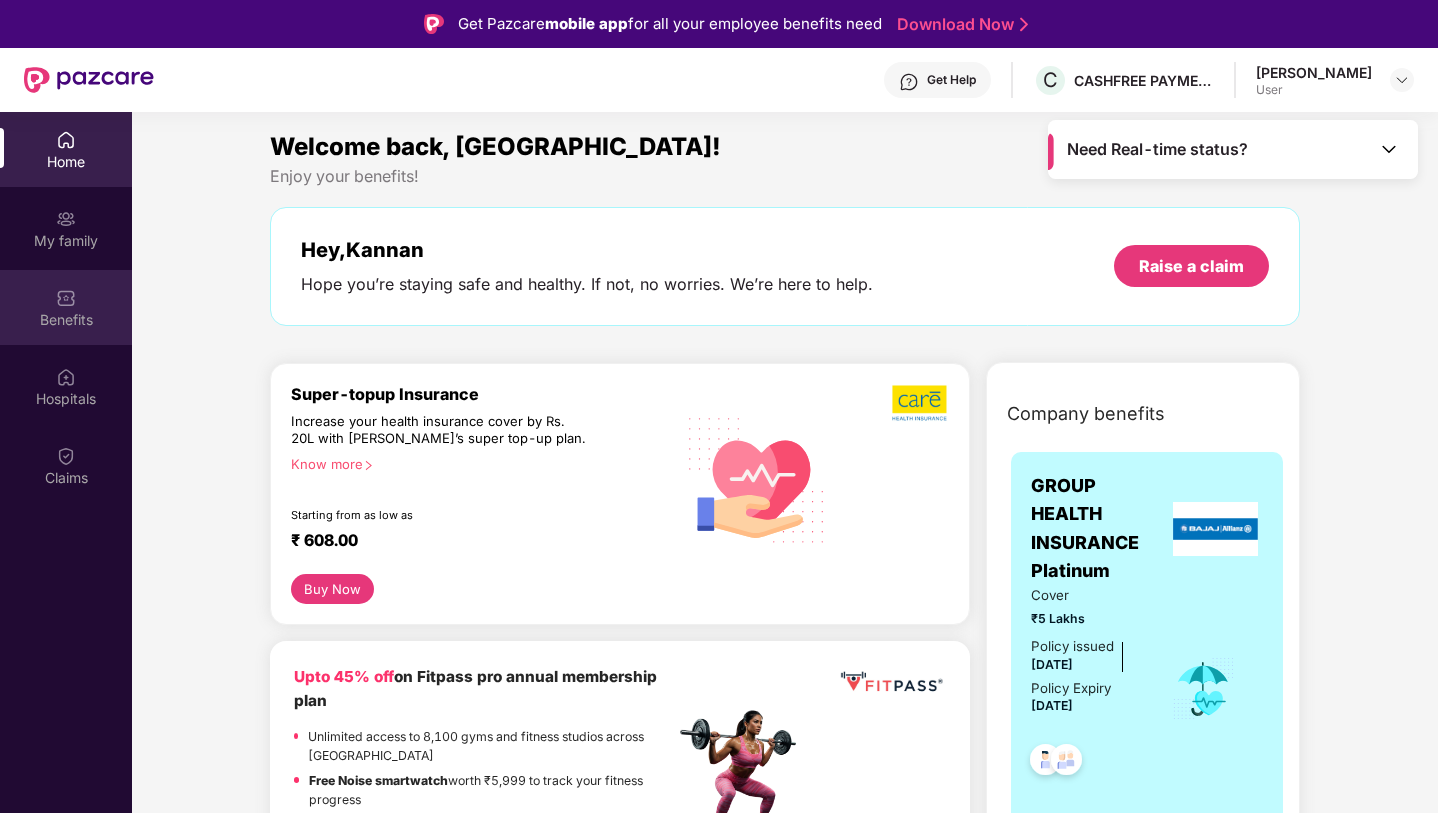 click on "Benefits" at bounding box center (66, 307) 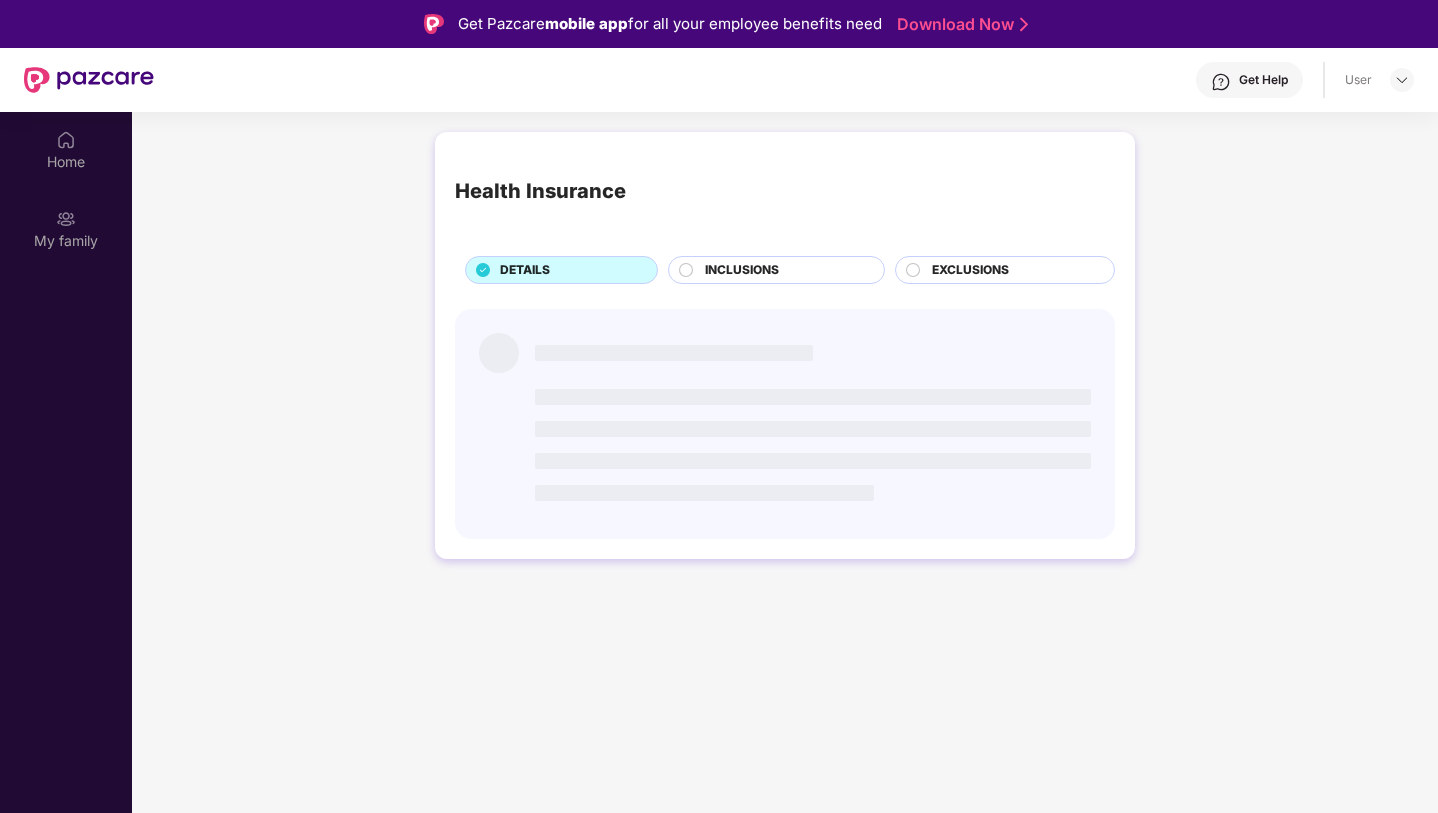 scroll, scrollTop: 0, scrollLeft: 0, axis: both 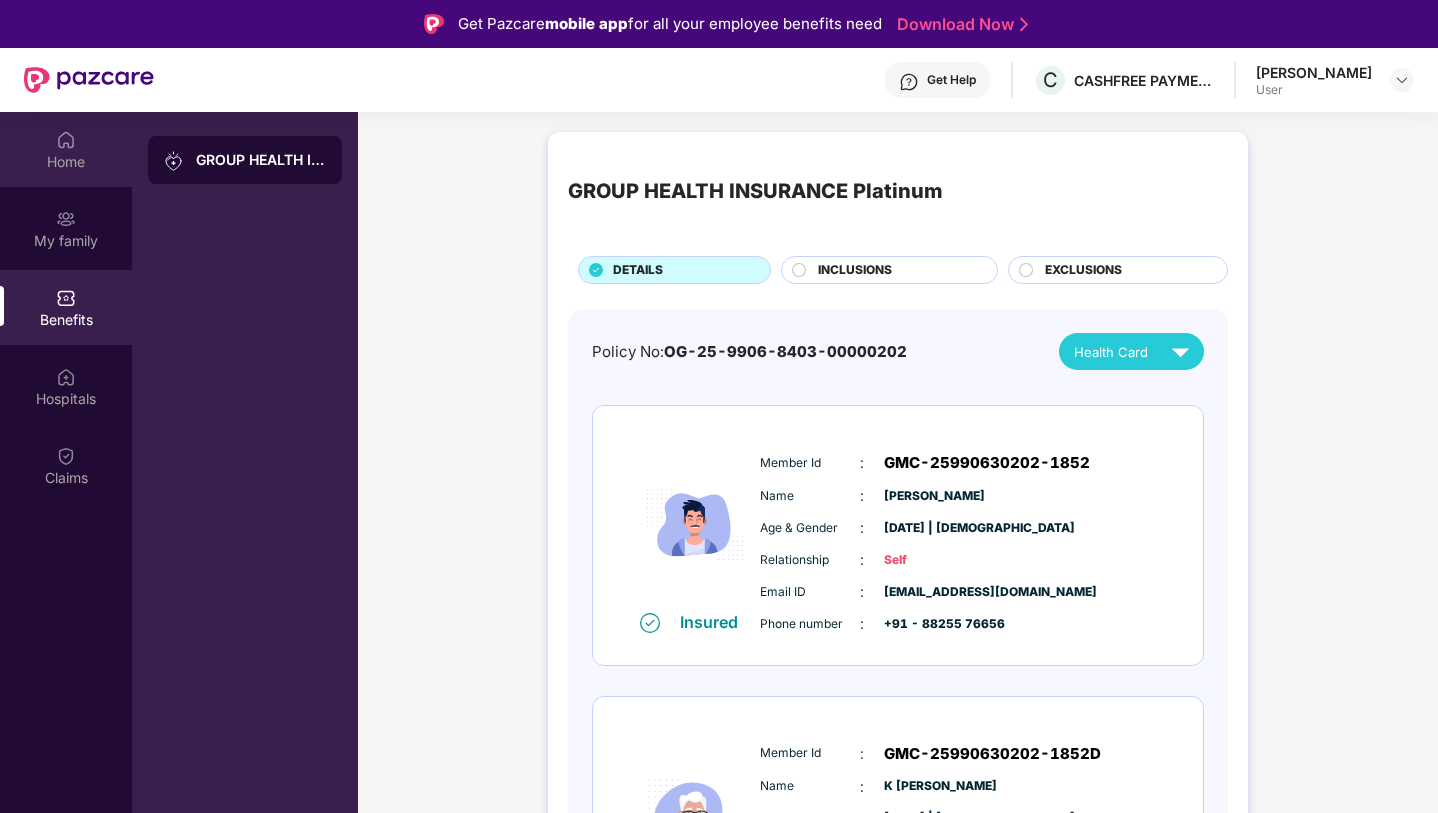 click on "Home" at bounding box center (66, 149) 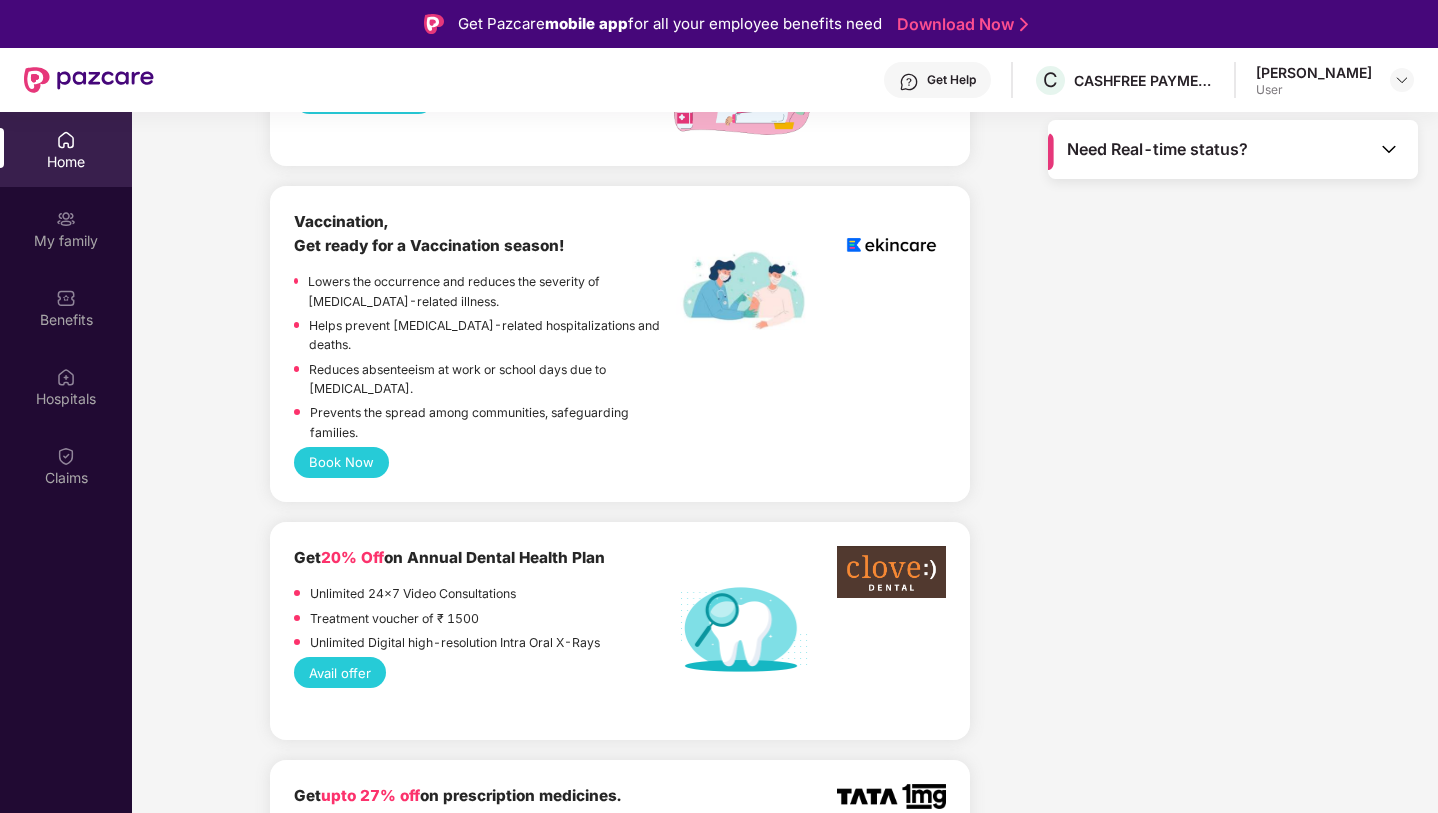 scroll, scrollTop: 0, scrollLeft: 0, axis: both 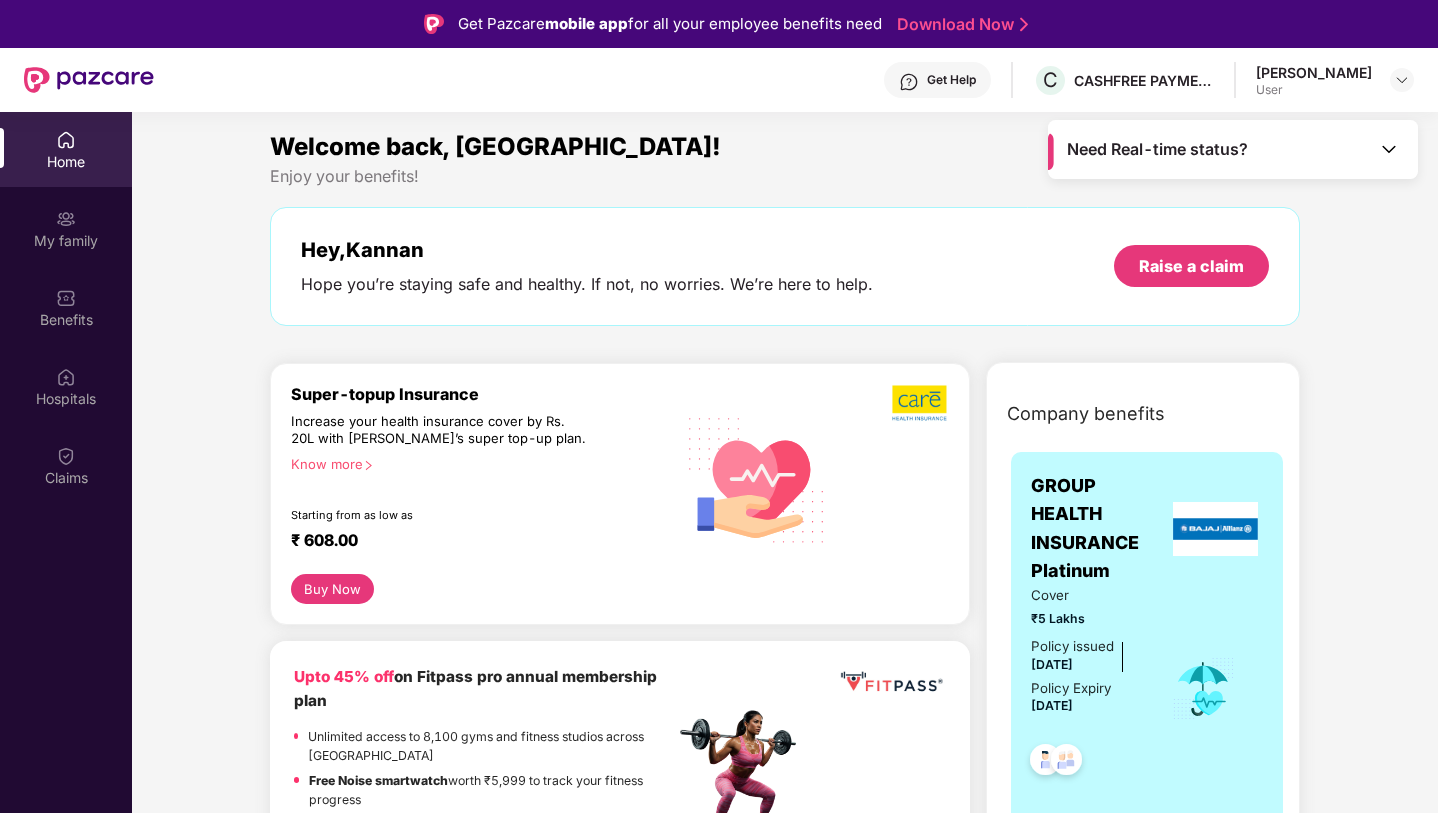 click at bounding box center [66, 140] 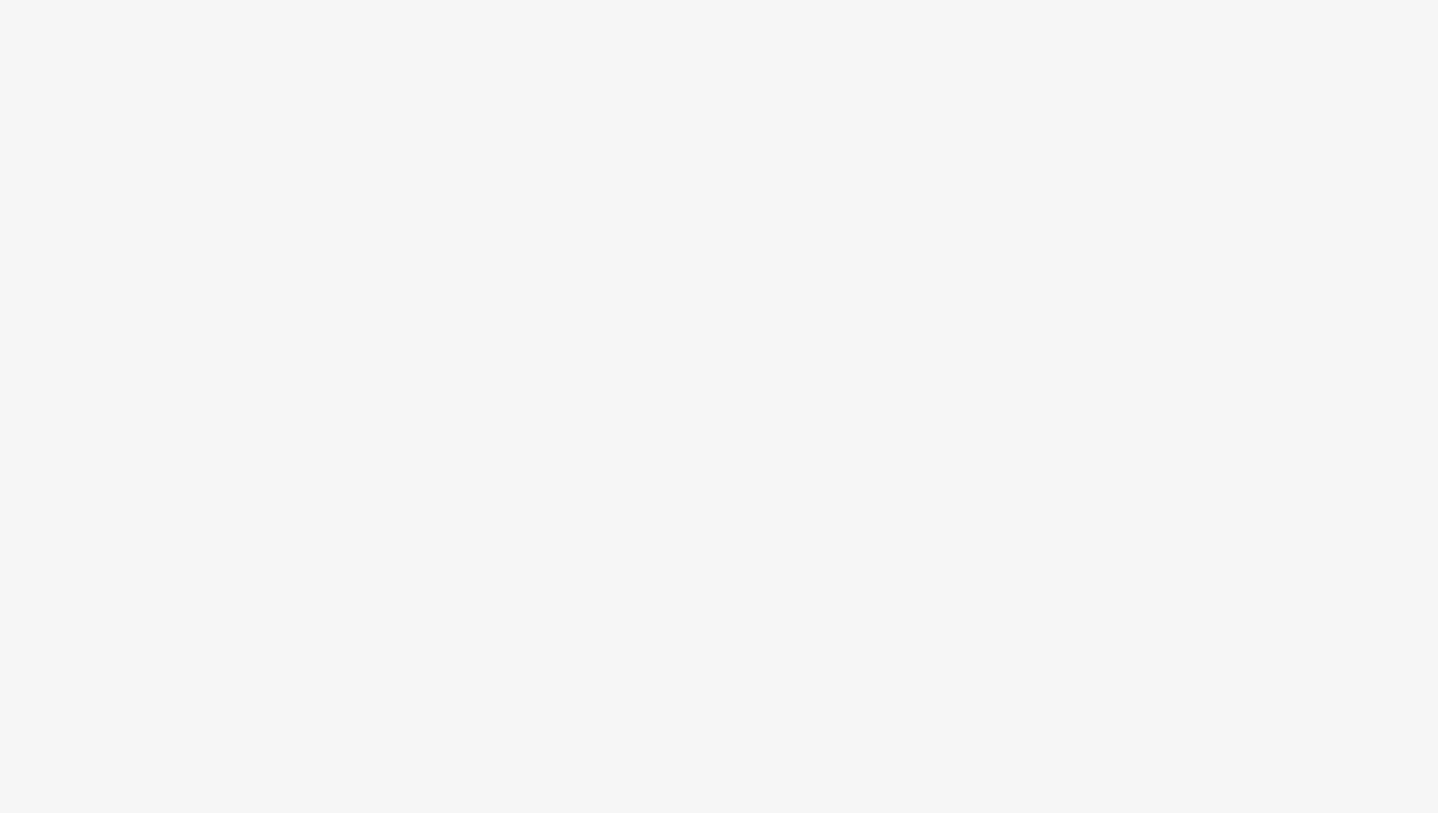 scroll, scrollTop: 0, scrollLeft: 0, axis: both 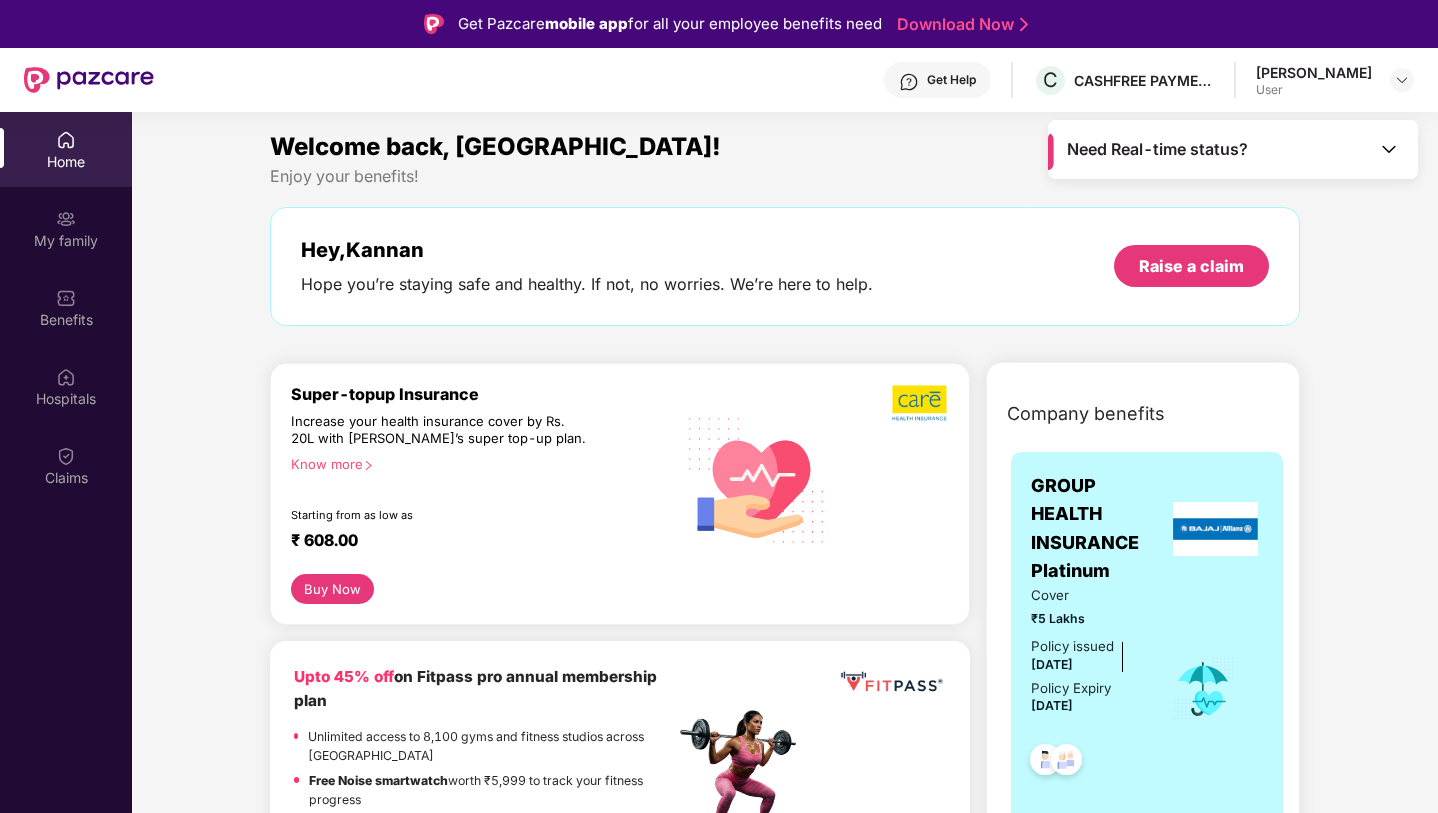 click at bounding box center (66, 140) 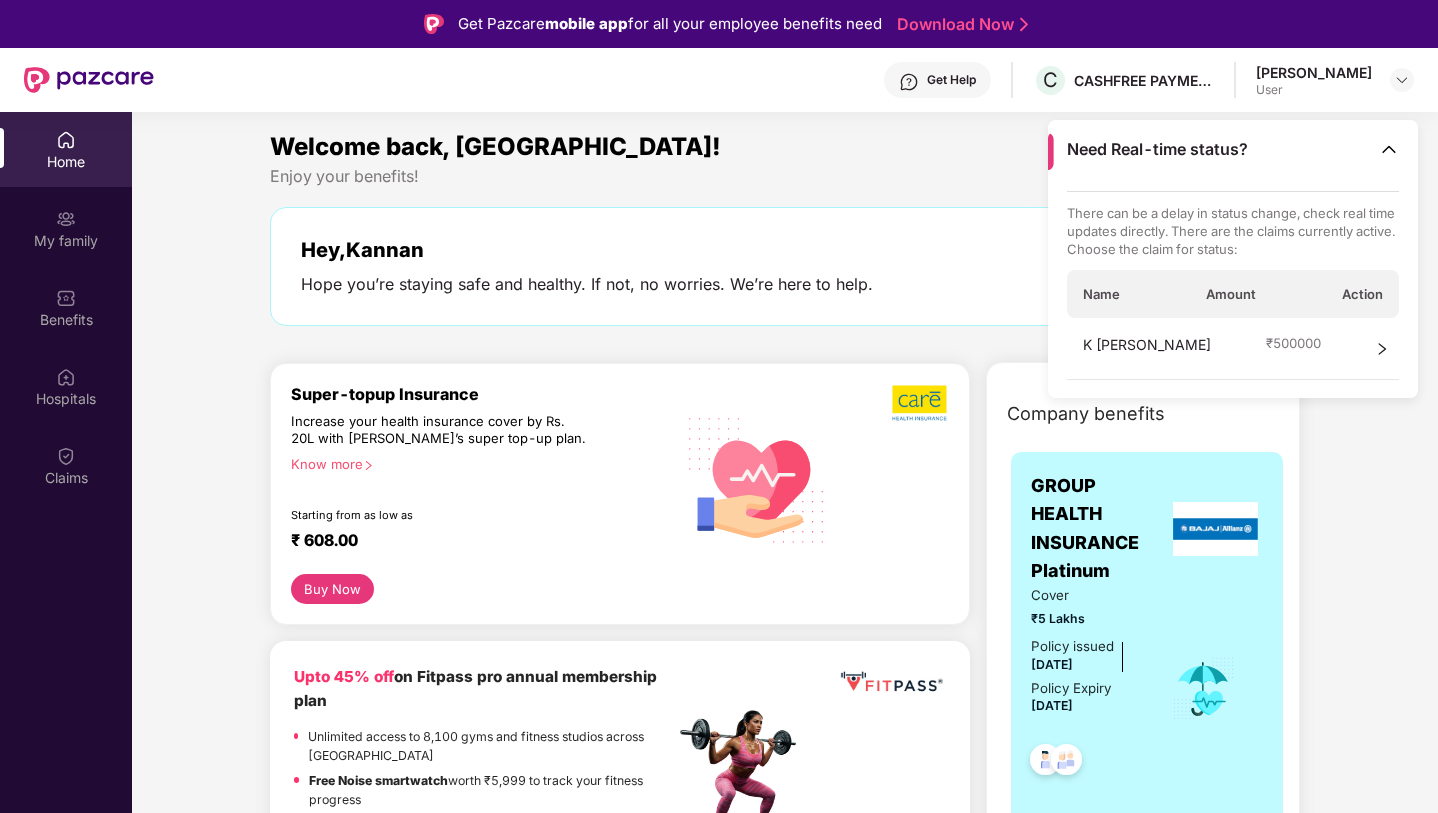 click on "Welcome back, Kannan! Enjoy your benefits! Hey,  Kannan Hope you’re staying safe and healthy. If not, no worries. We’re here to help. Raise a claim Super-topup Insurance Increase your health insurance cover by Rs. 20L with PazCare’s super top-up plan. Know more  Starting from as low as ₹ 608.00 Buy Now Upto 45% off  on Fitpass pro annual membership plan Unlimited access to 8,100 gyms and fitness studios across India Free Noise smartwatch  worth ₹5,999 to track your fitness progress Personalized diet plans from expert nutritionists             Frequently Asked Questions!        Buy Now Upto 30% off  on Cult Elite annual membership across India Unlimited access to all group classes at cult centers & ELITE/PRO GYMS in your city. 10% discount on Cult Store.  Registered mobile number should not have active memberships. Buy Now Doctor Consultation for your family Audio/Video consultation across multiple specialities Cover entire family (upto 5 members) Contact experts 24 X 7 Start Consultation Book Now" at bounding box center [785, 2800] 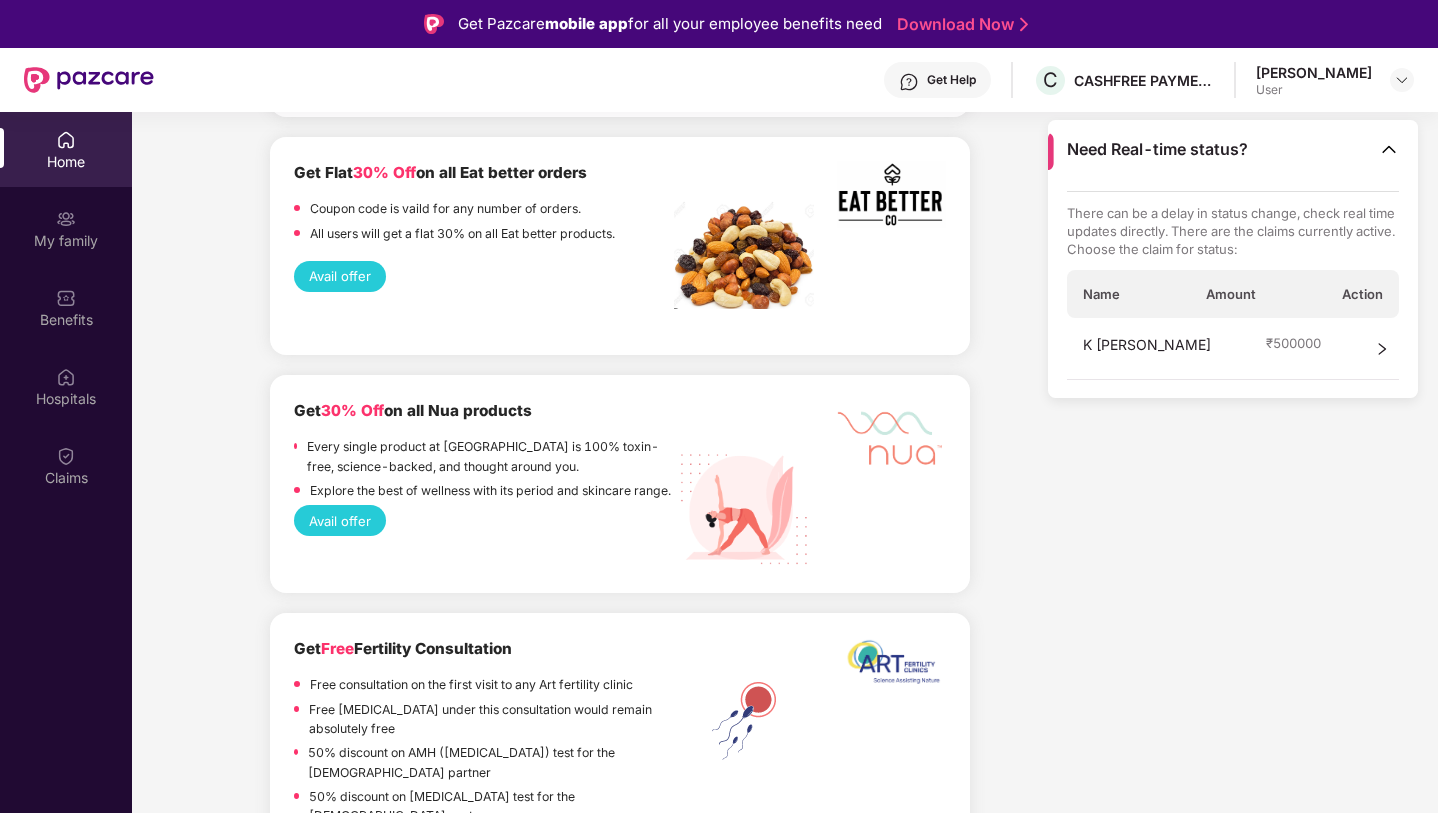 scroll, scrollTop: 4491, scrollLeft: 0, axis: vertical 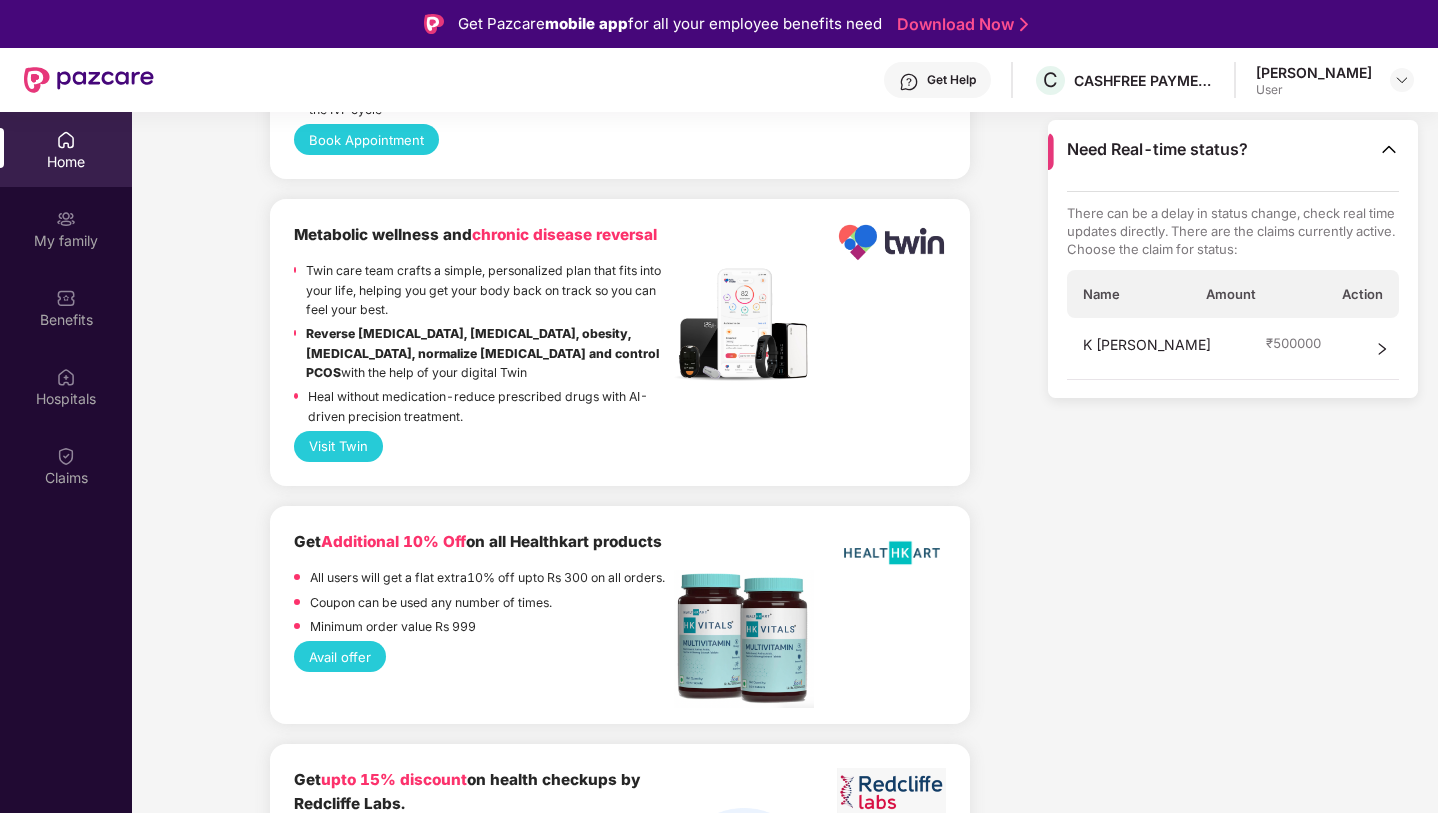 click on "Company benefits GROUP HEALTH INSURANCE Platinum Cover ₹5 Lakhs    Policy issued 25 July 2024 Policy Expiry 24 July 2025 View details" at bounding box center [1143, -1573] 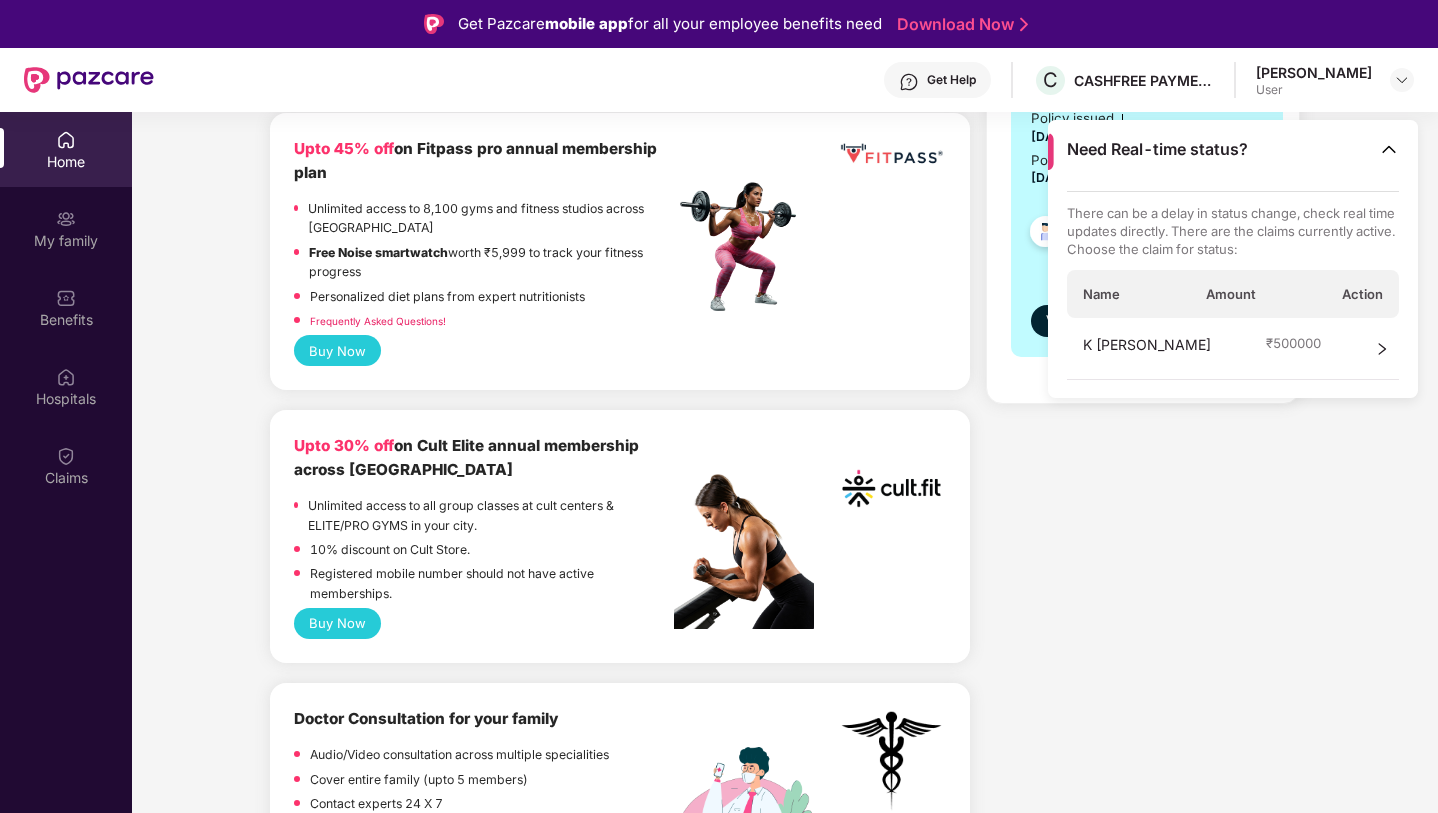 scroll, scrollTop: 0, scrollLeft: 0, axis: both 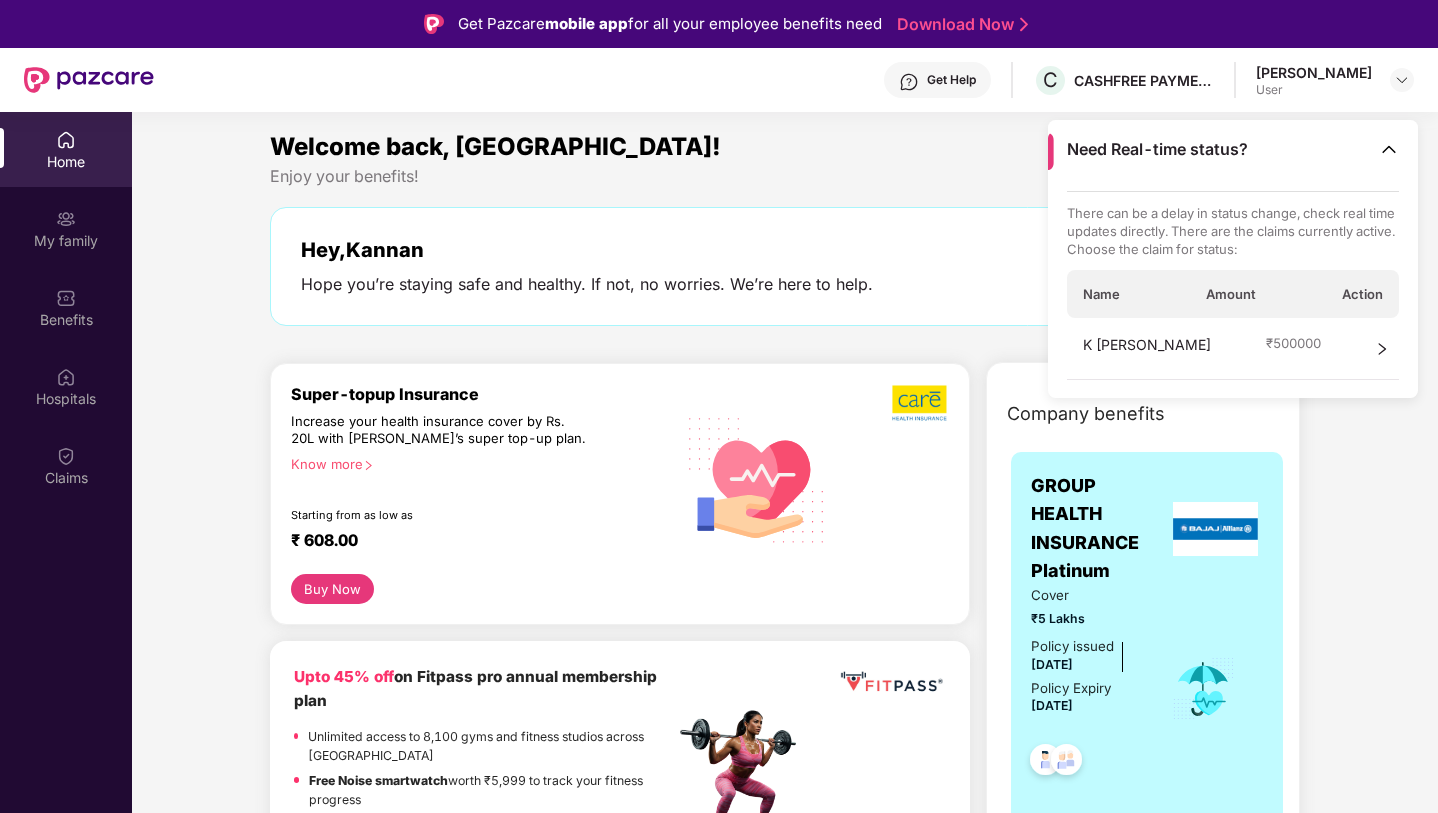 click at bounding box center [66, 140] 